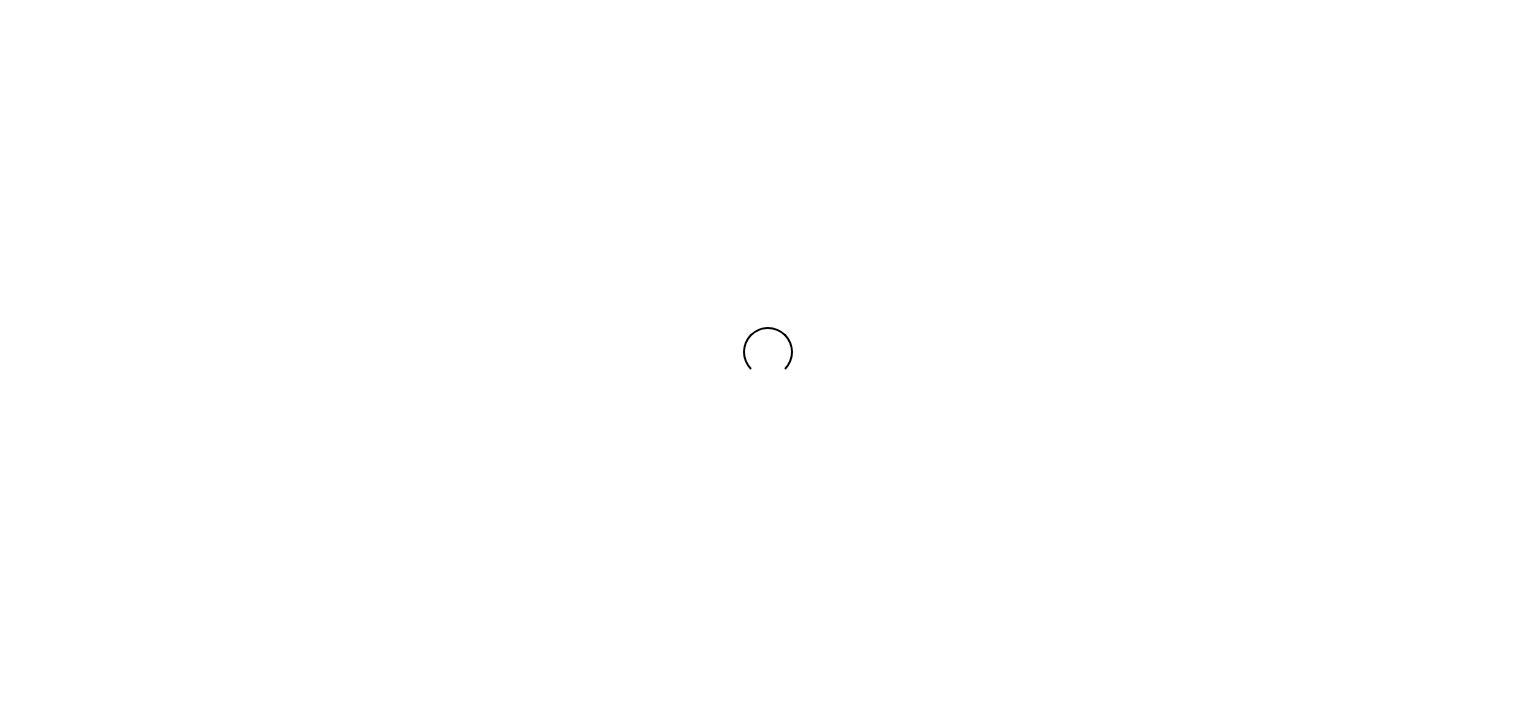 scroll, scrollTop: 0, scrollLeft: 0, axis: both 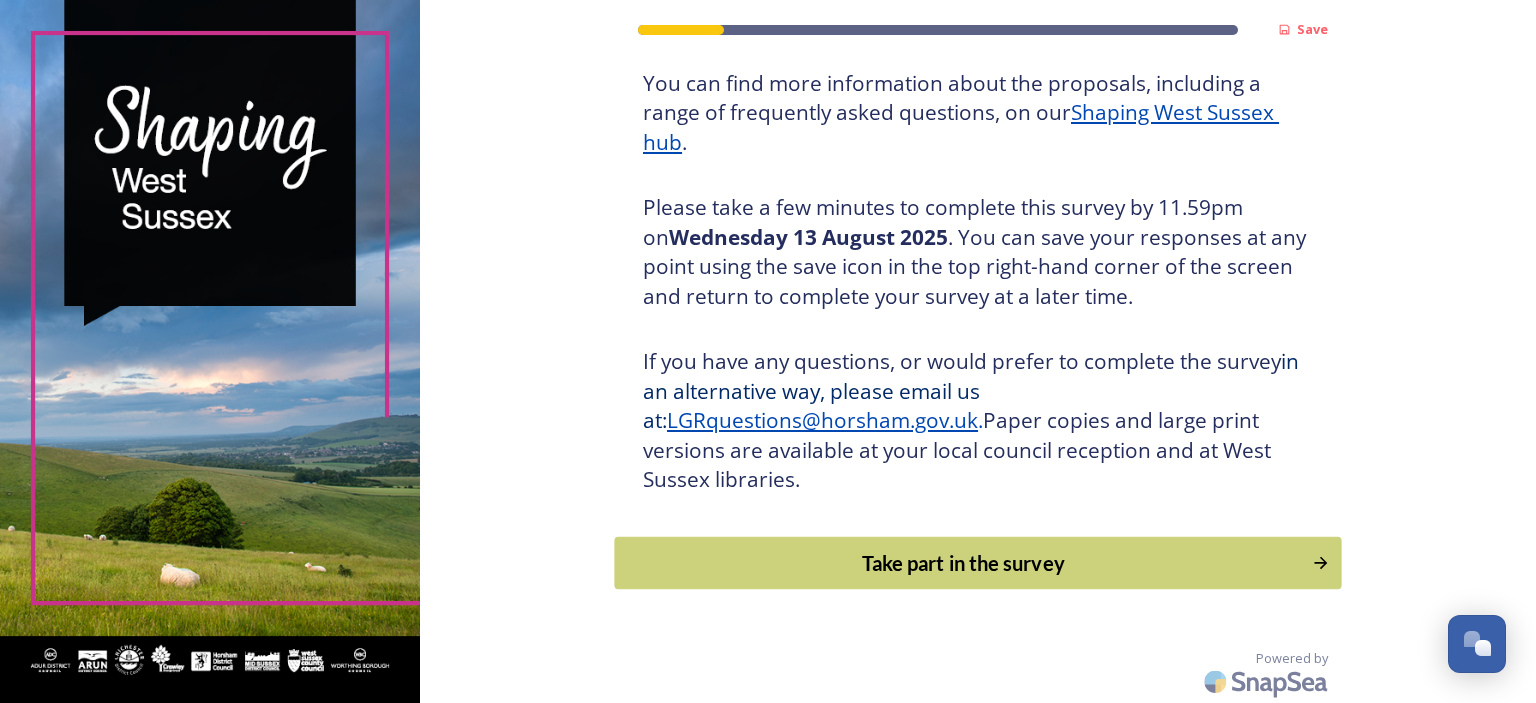 click on "Take part in the survey" at bounding box center (964, 563) 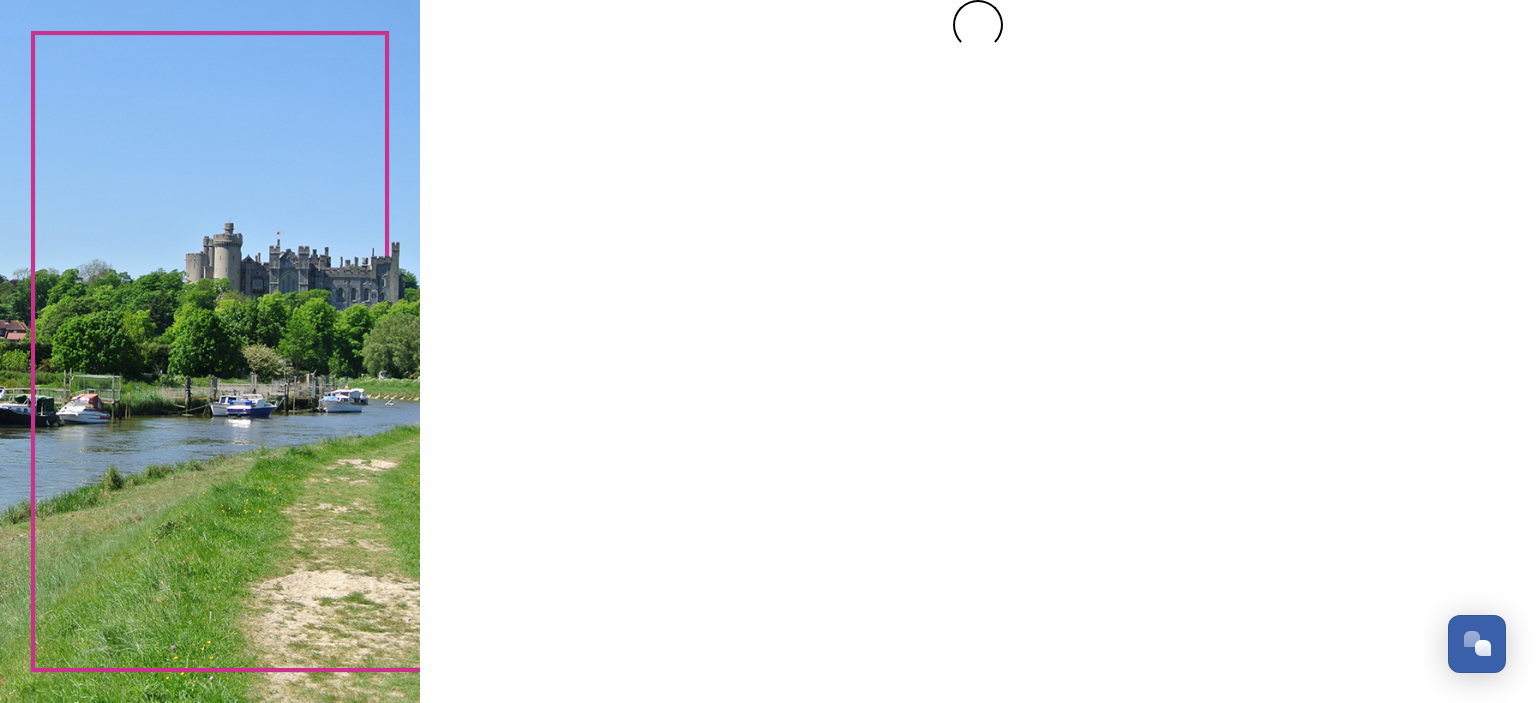 scroll, scrollTop: 0, scrollLeft: 0, axis: both 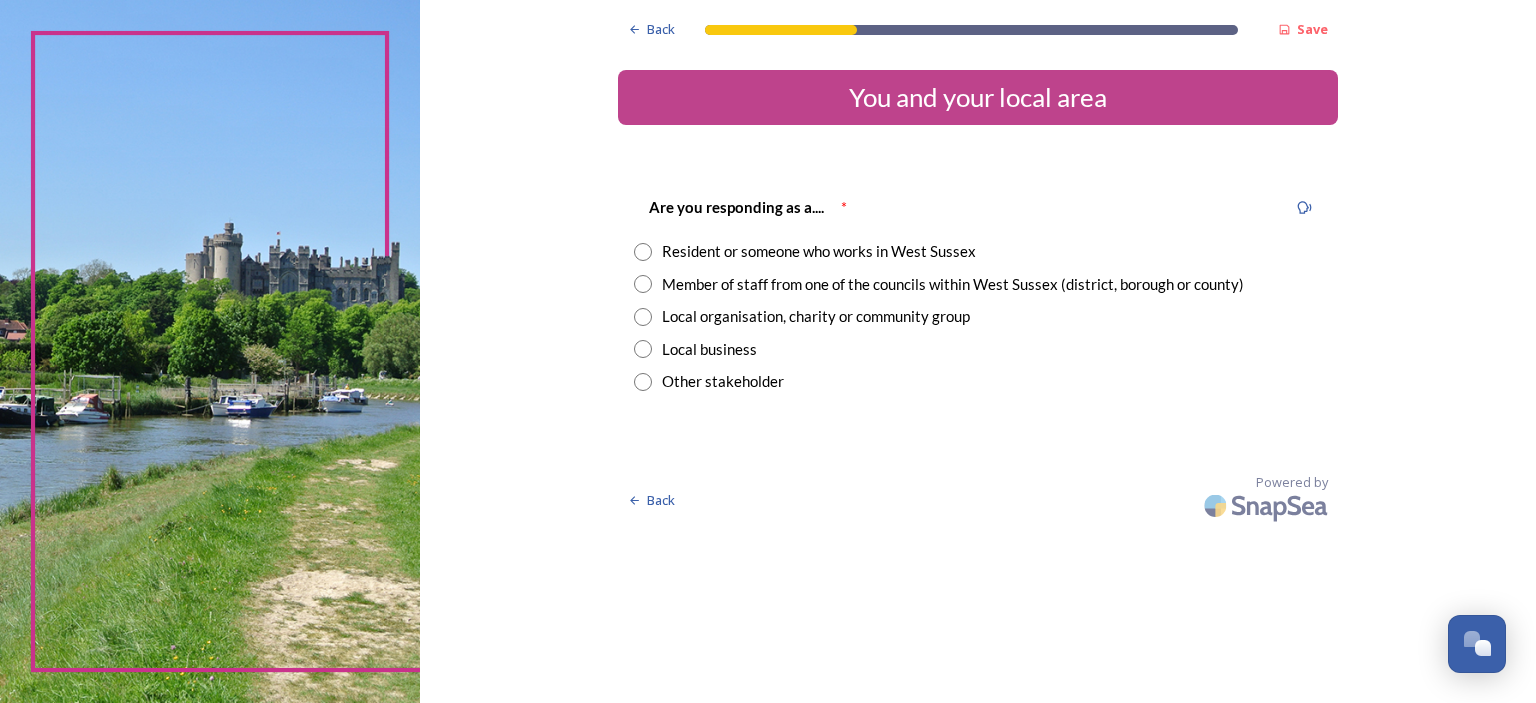 click at bounding box center (643, 252) 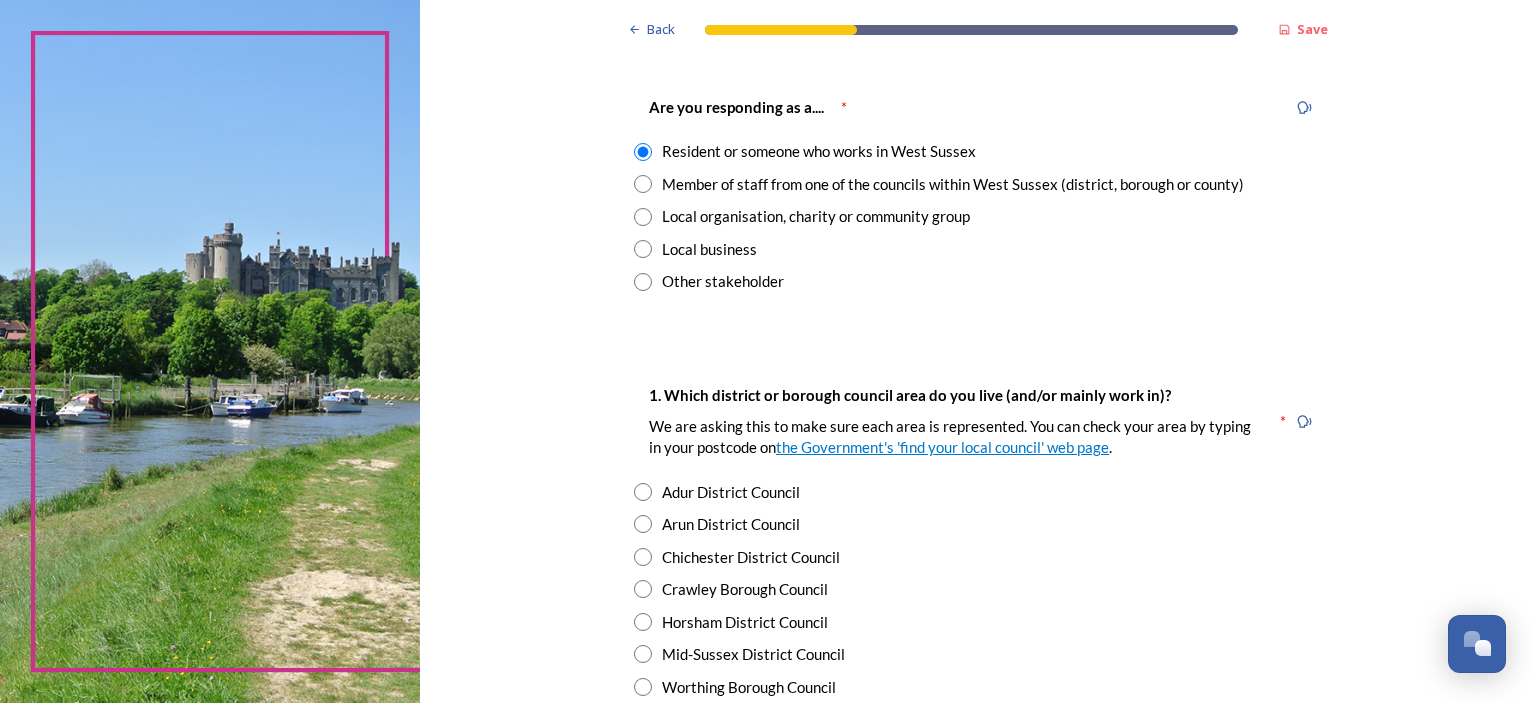 scroll, scrollTop: 0, scrollLeft: 0, axis: both 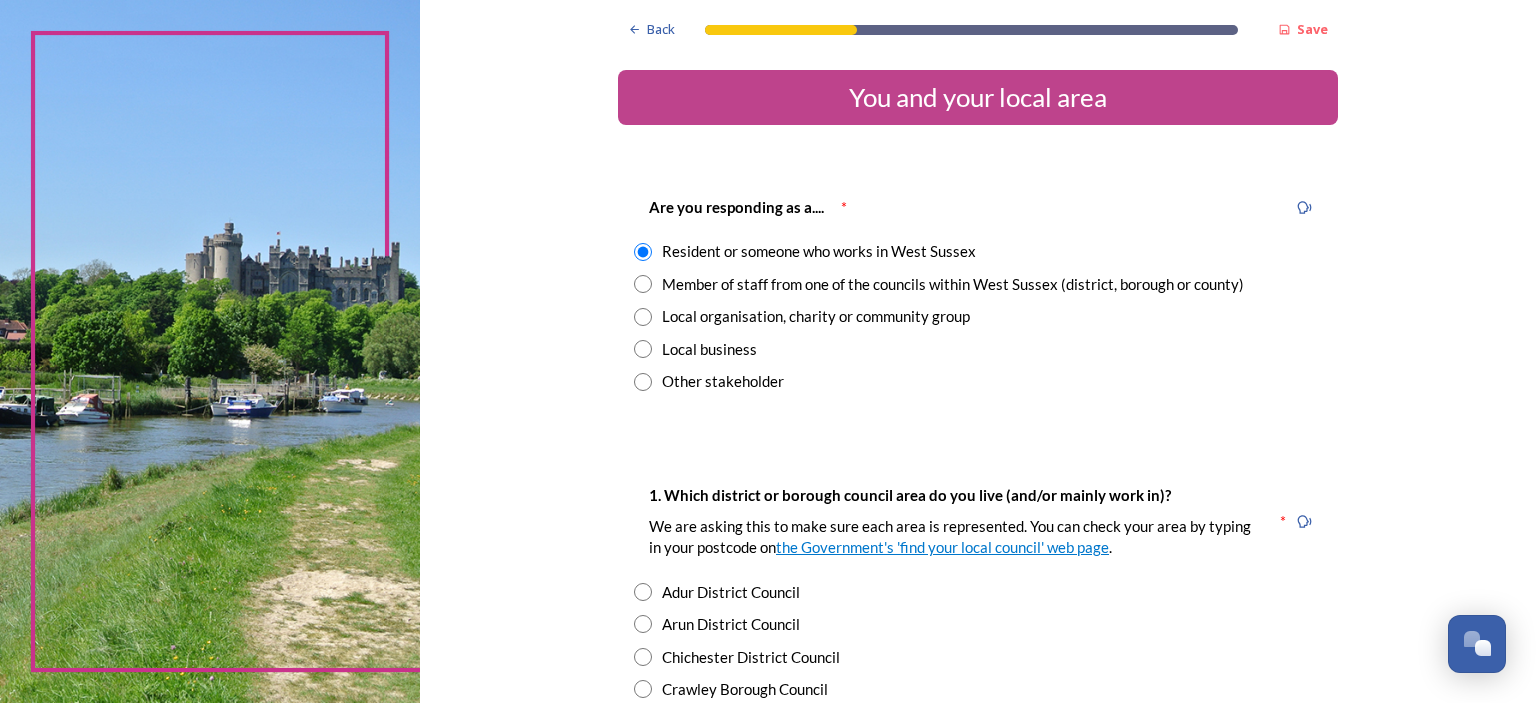 click at bounding box center (643, 317) 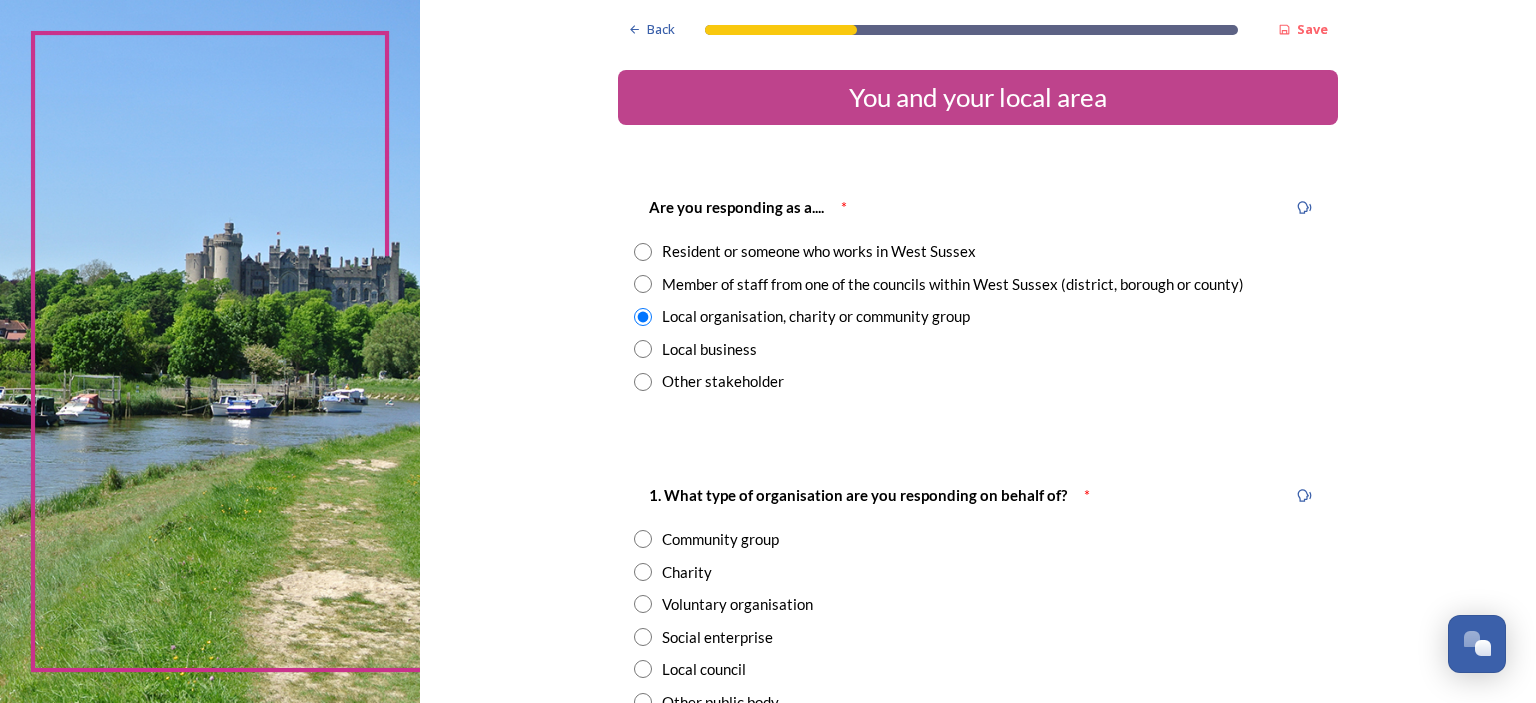 click at bounding box center (643, 252) 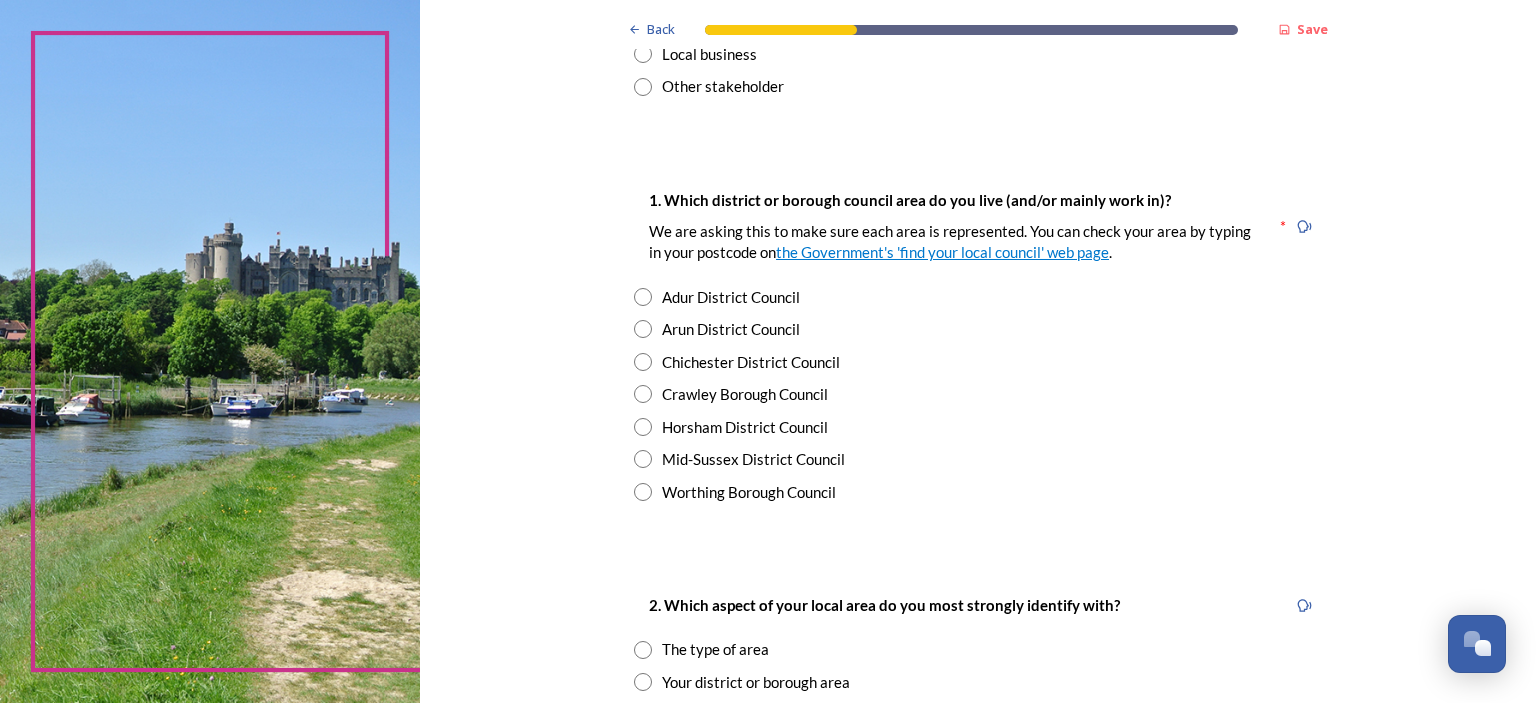 scroll, scrollTop: 300, scrollLeft: 0, axis: vertical 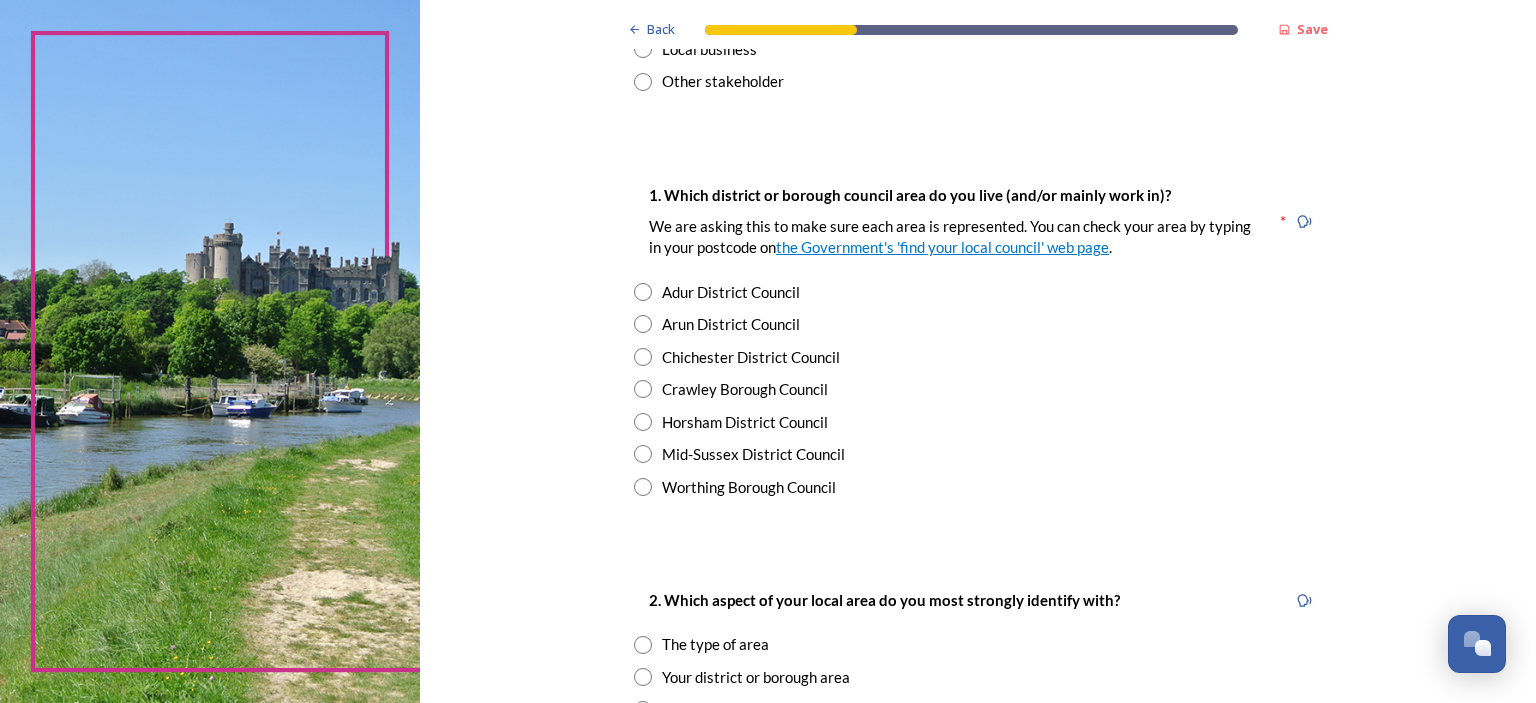 click at bounding box center [643, 324] 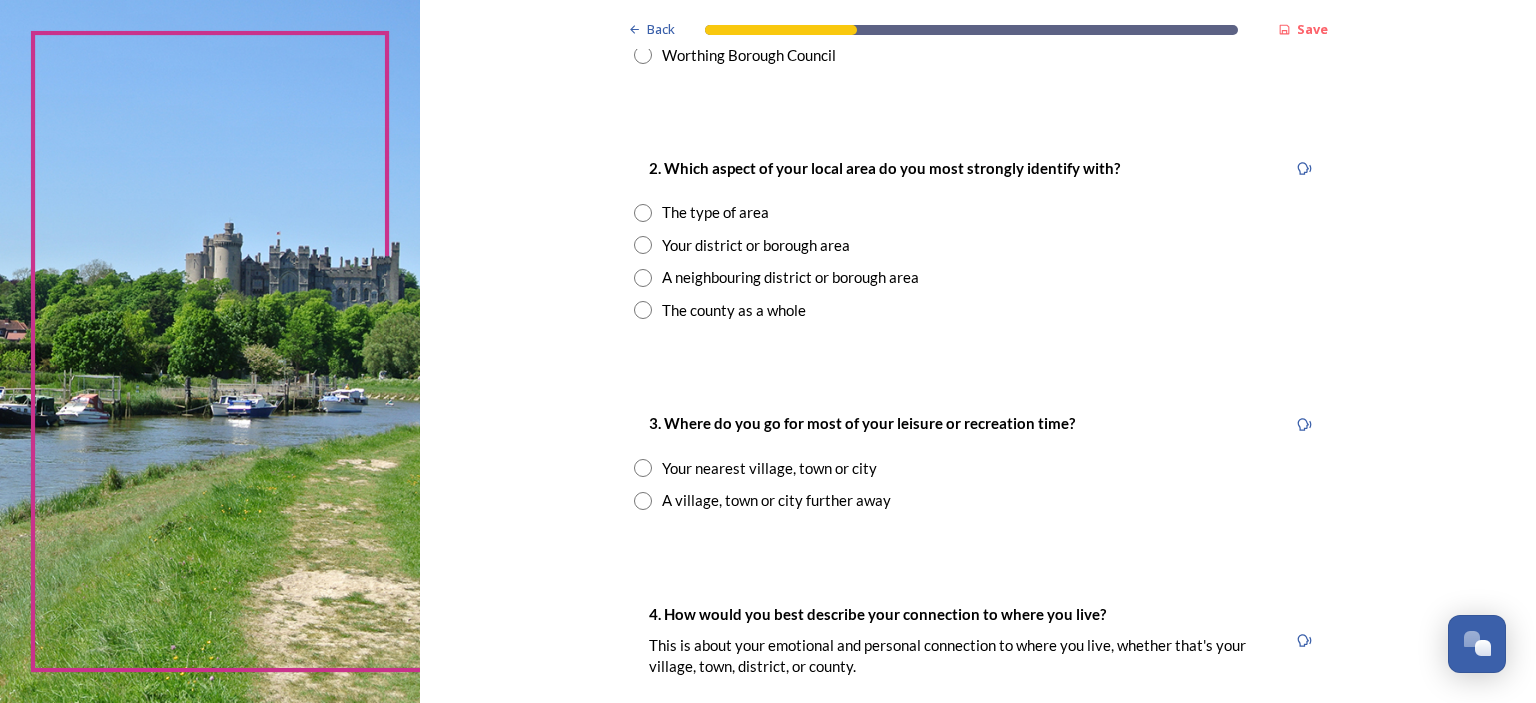 scroll, scrollTop: 700, scrollLeft: 0, axis: vertical 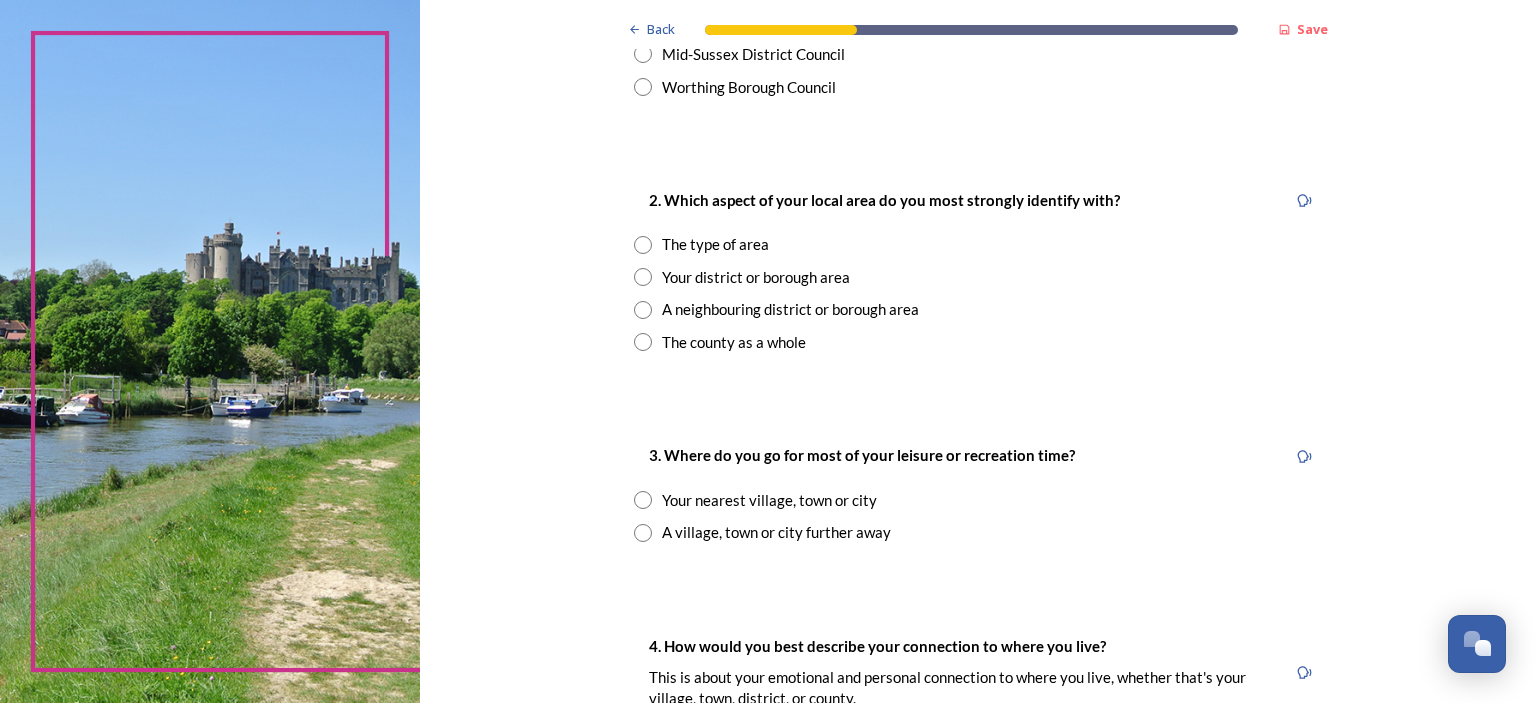 click at bounding box center [643, 342] 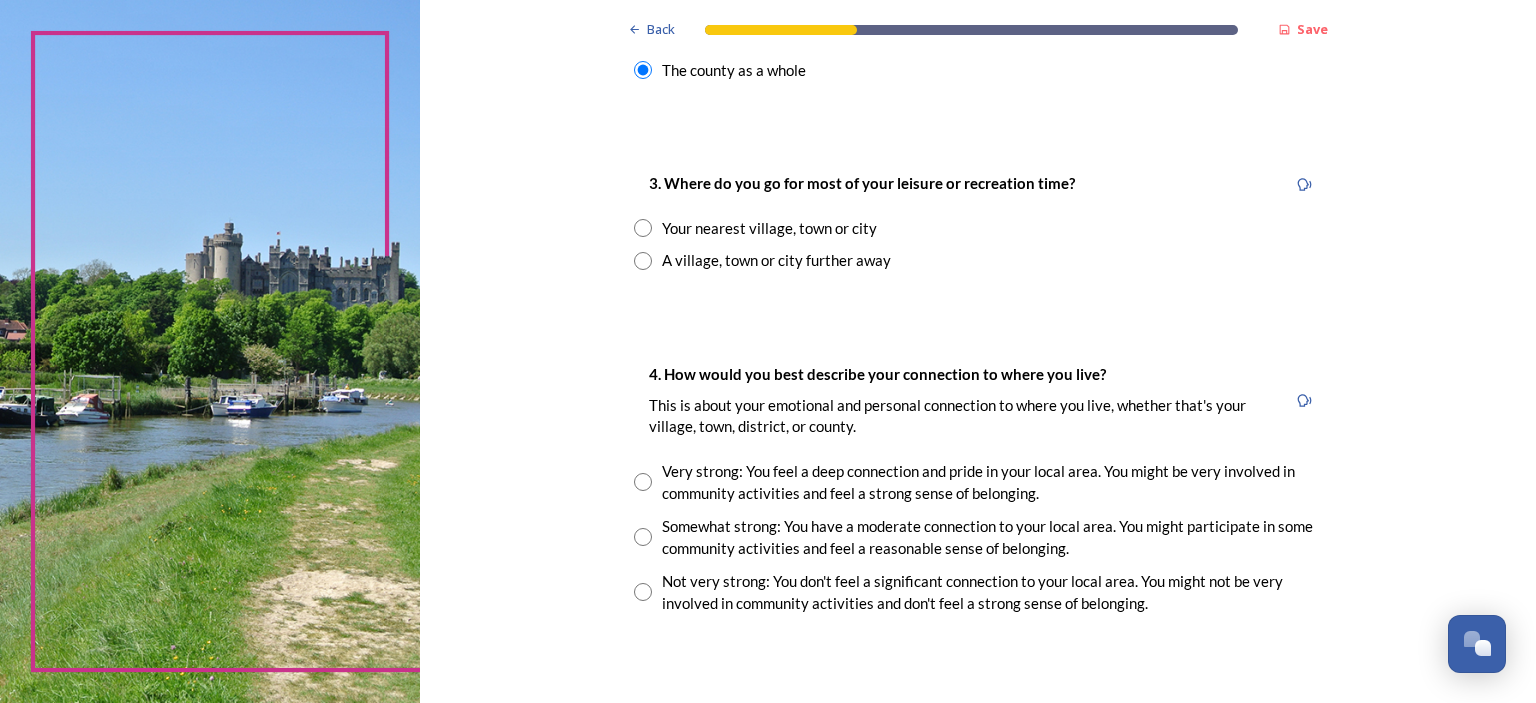 scroll, scrollTop: 1000, scrollLeft: 0, axis: vertical 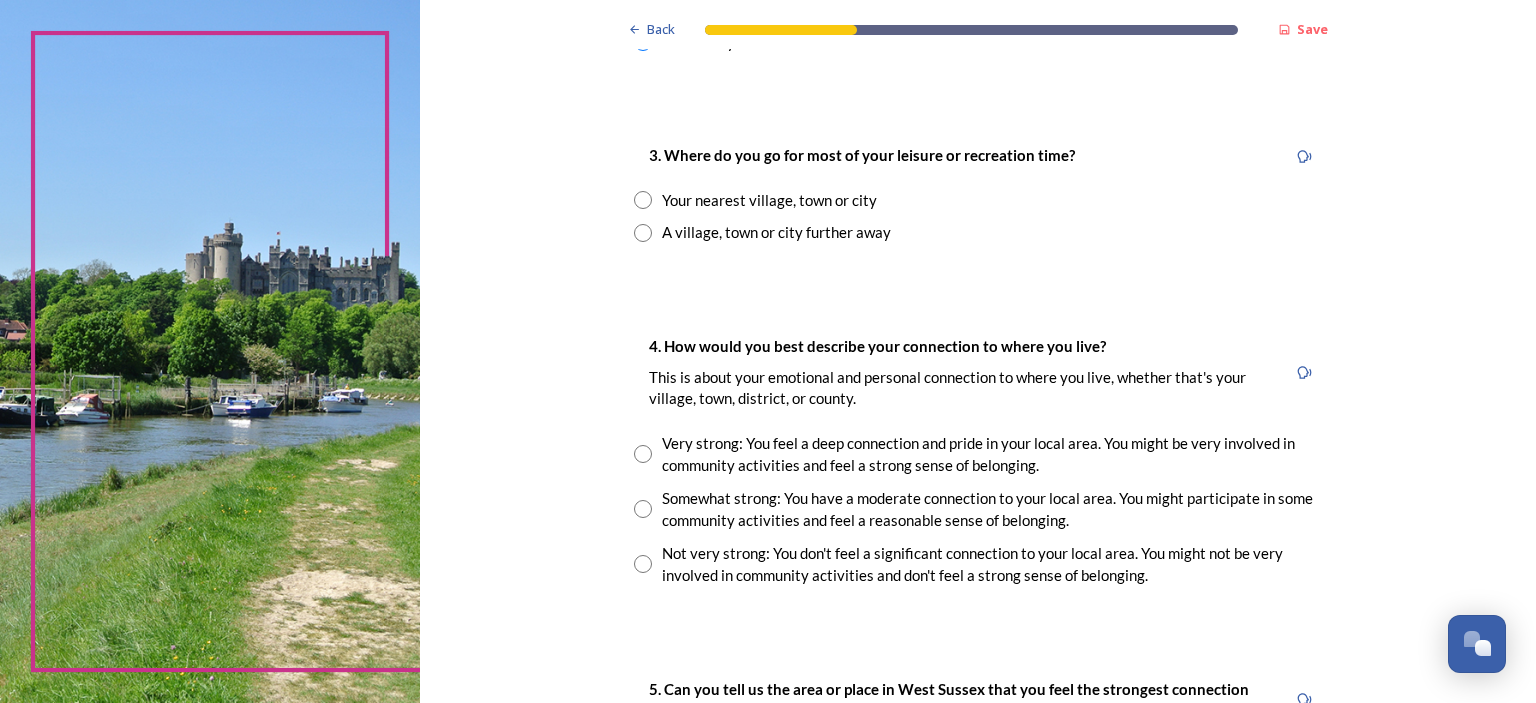 click at bounding box center (643, 200) 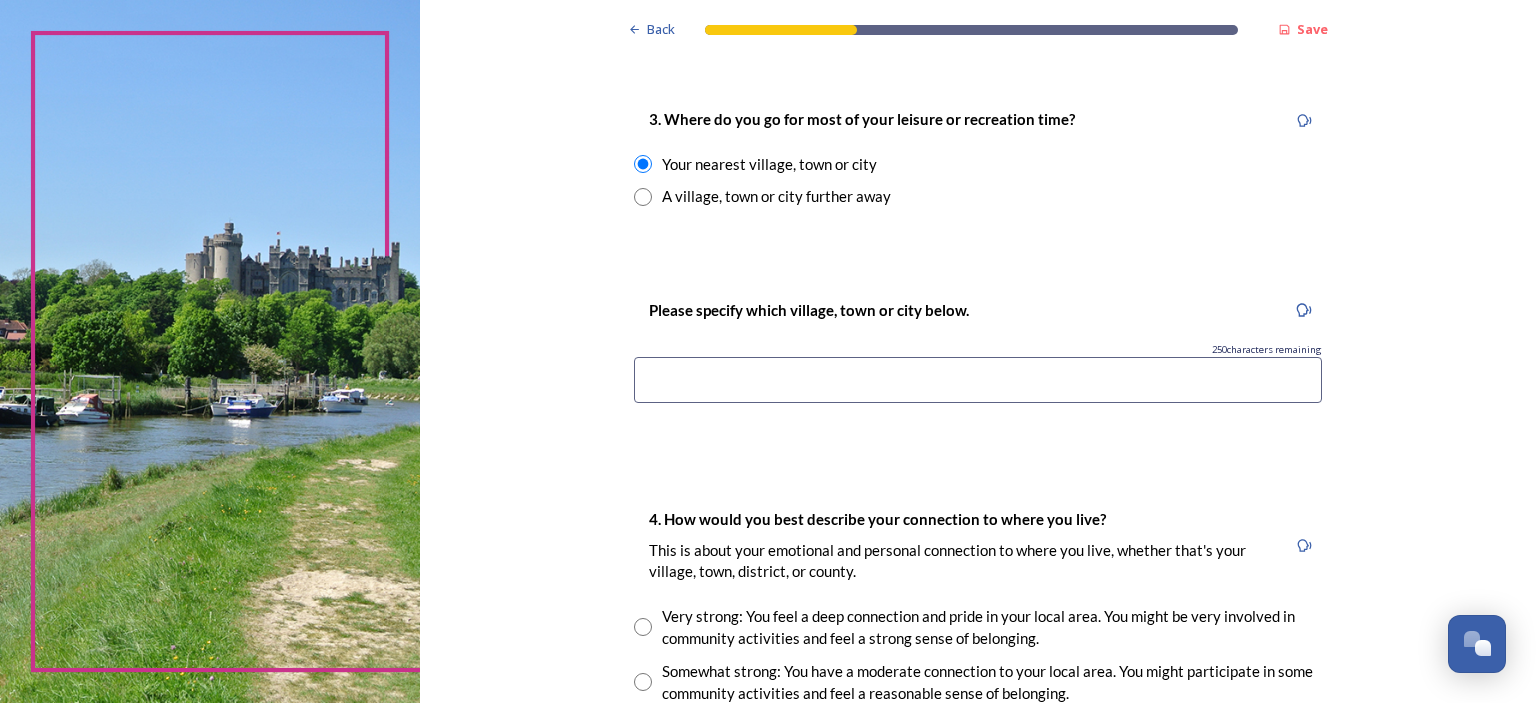scroll, scrollTop: 1100, scrollLeft: 0, axis: vertical 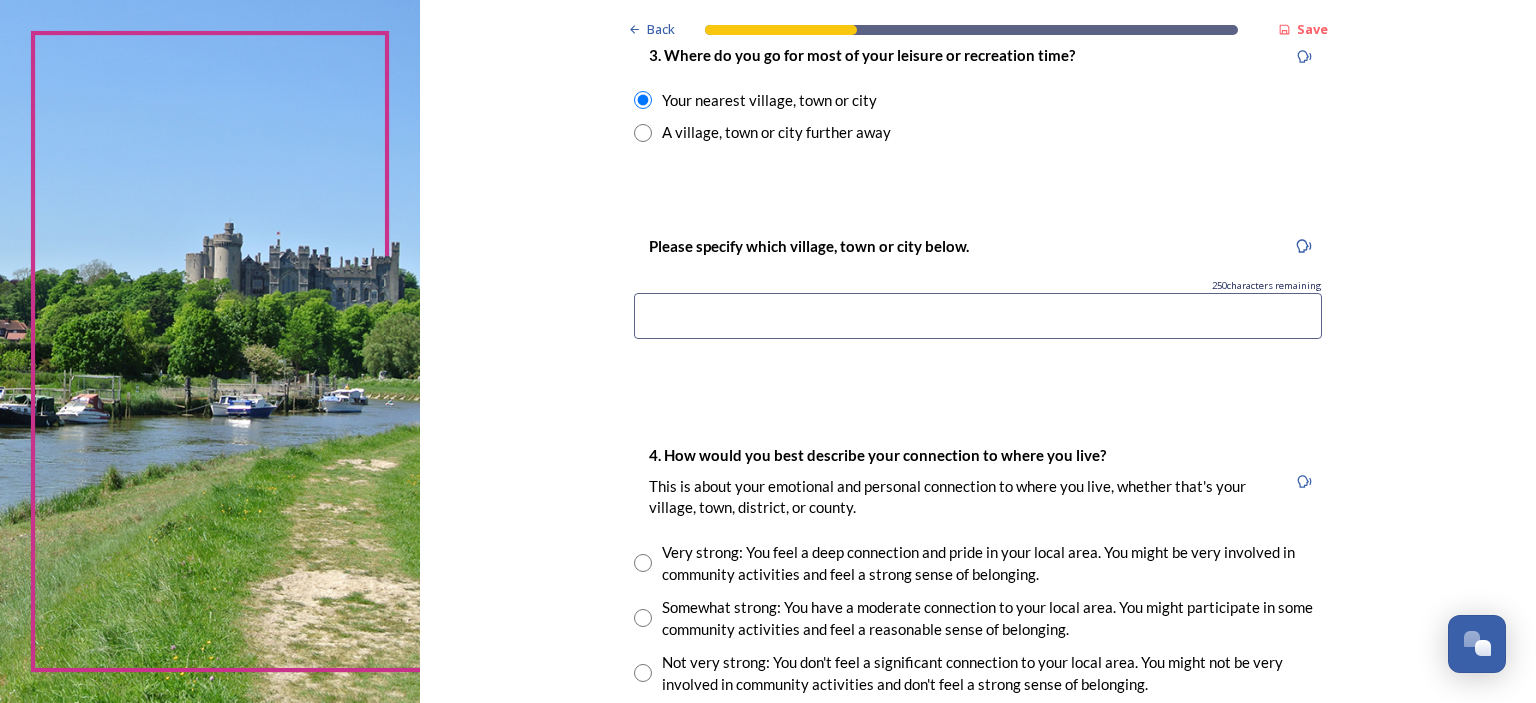 click at bounding box center (978, 316) 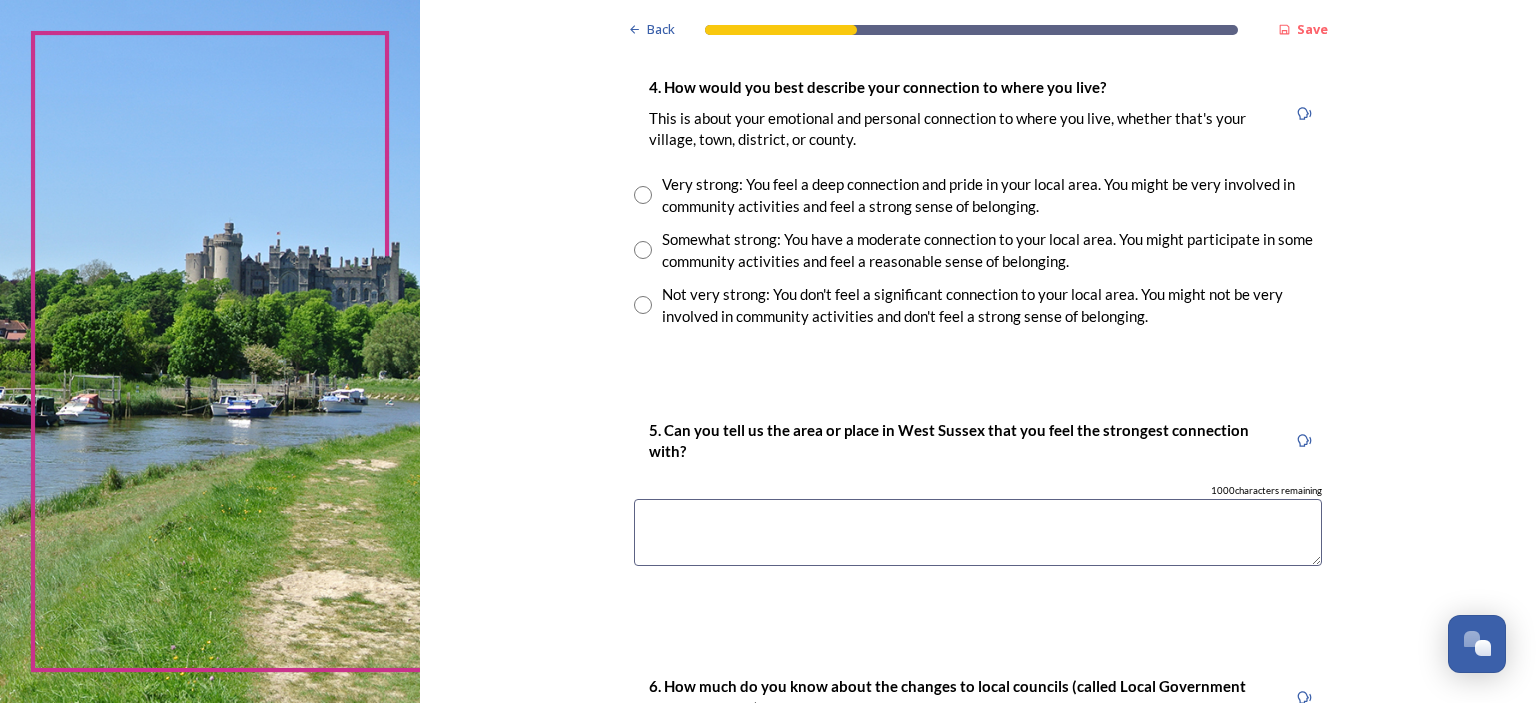 scroll, scrollTop: 1500, scrollLeft: 0, axis: vertical 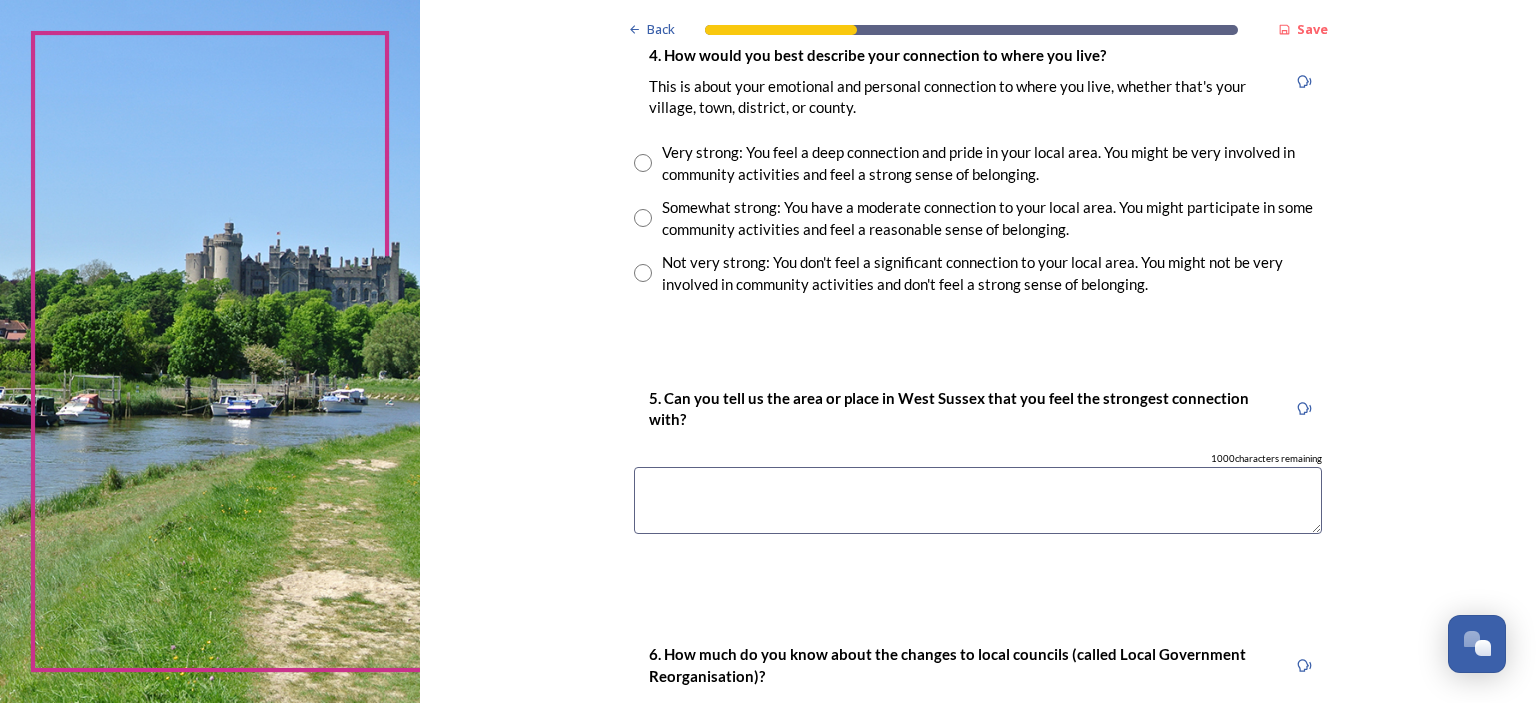 type on "[CITY] Regis" 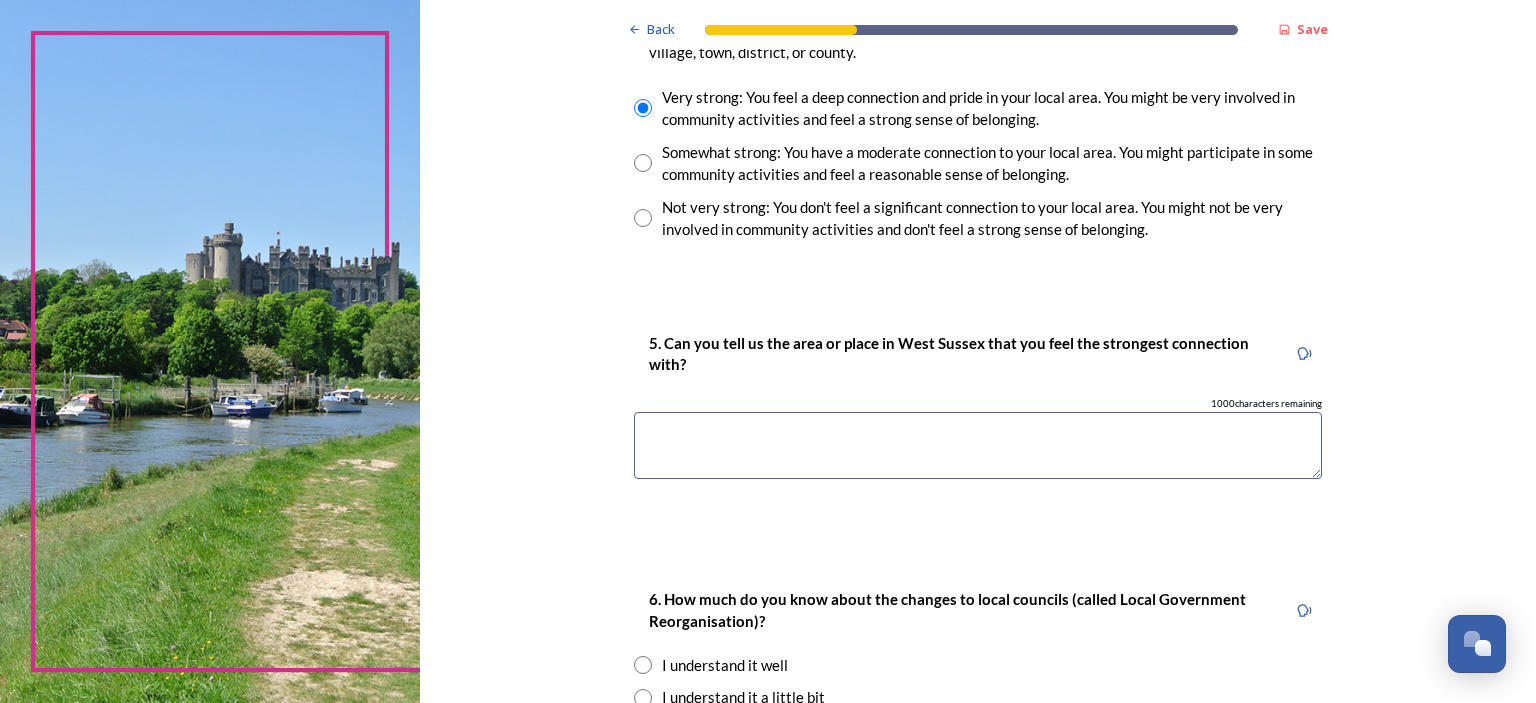 scroll, scrollTop: 1600, scrollLeft: 0, axis: vertical 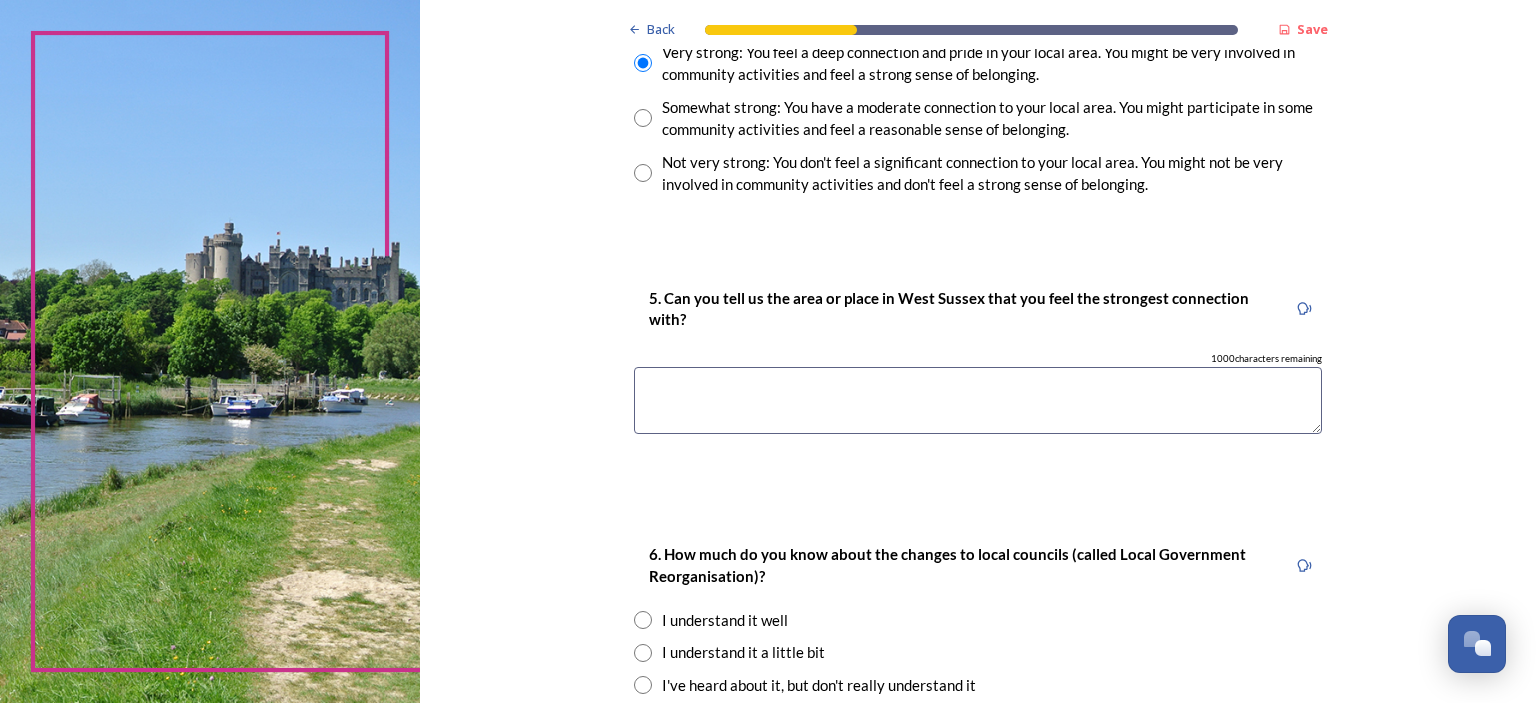 click at bounding box center (978, 400) 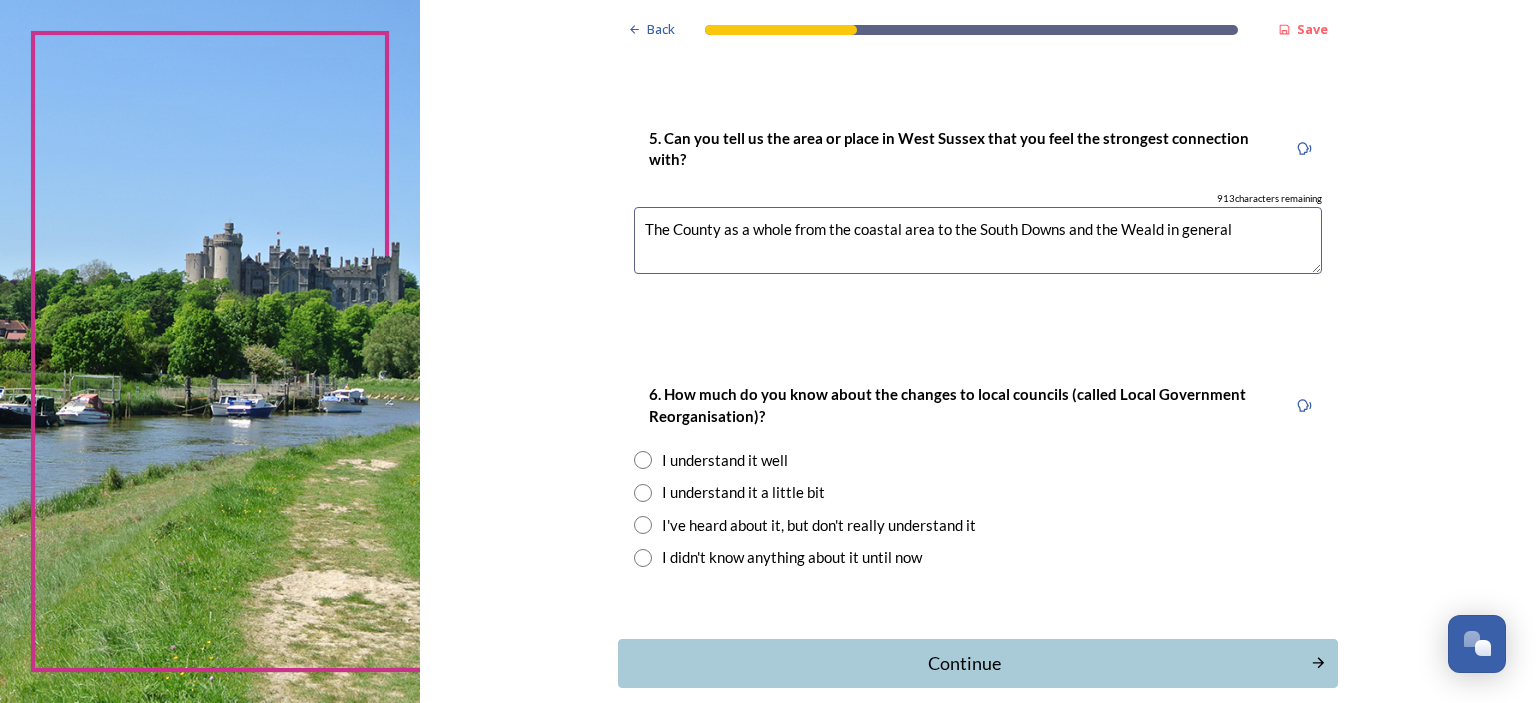 scroll, scrollTop: 1860, scrollLeft: 0, axis: vertical 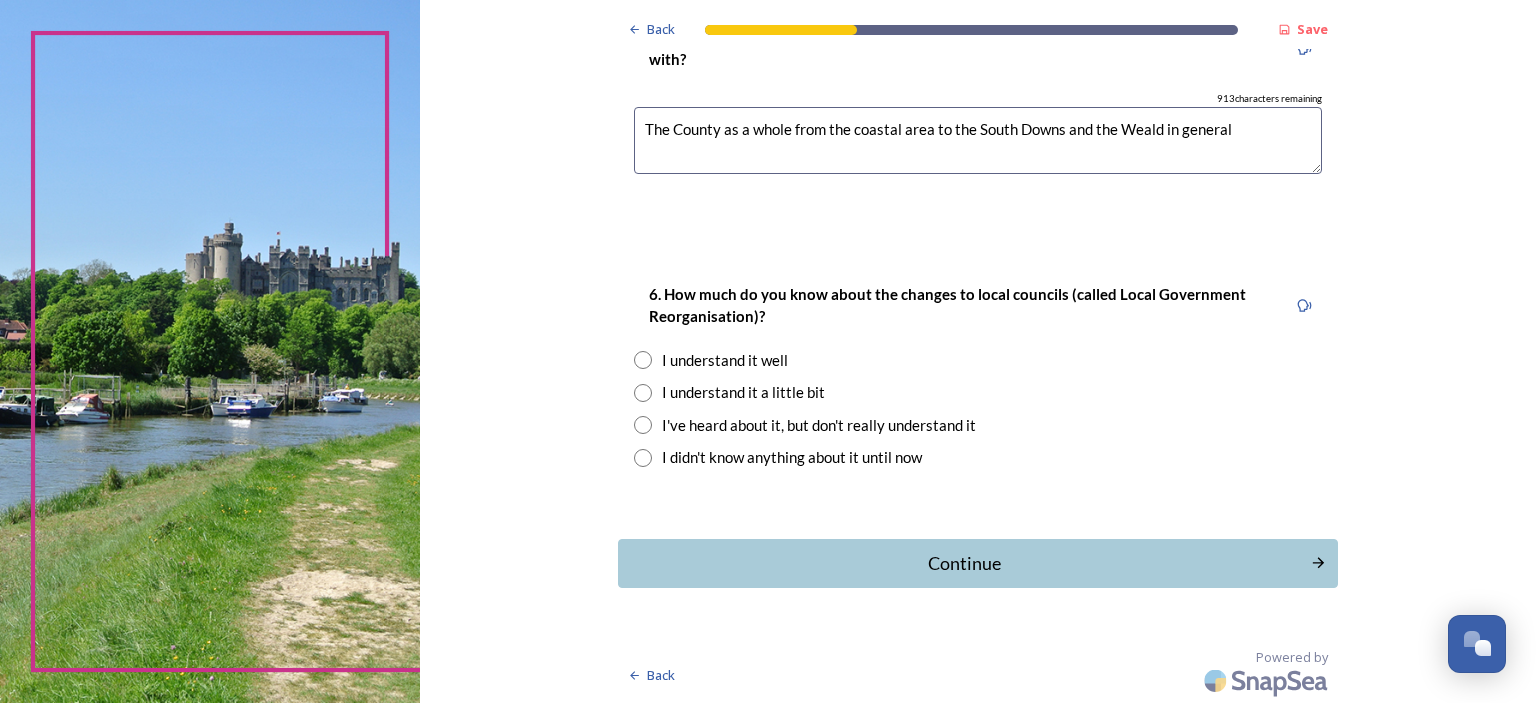 type on "The County as a whole from the coastal area to the South Downs and the Weald in general" 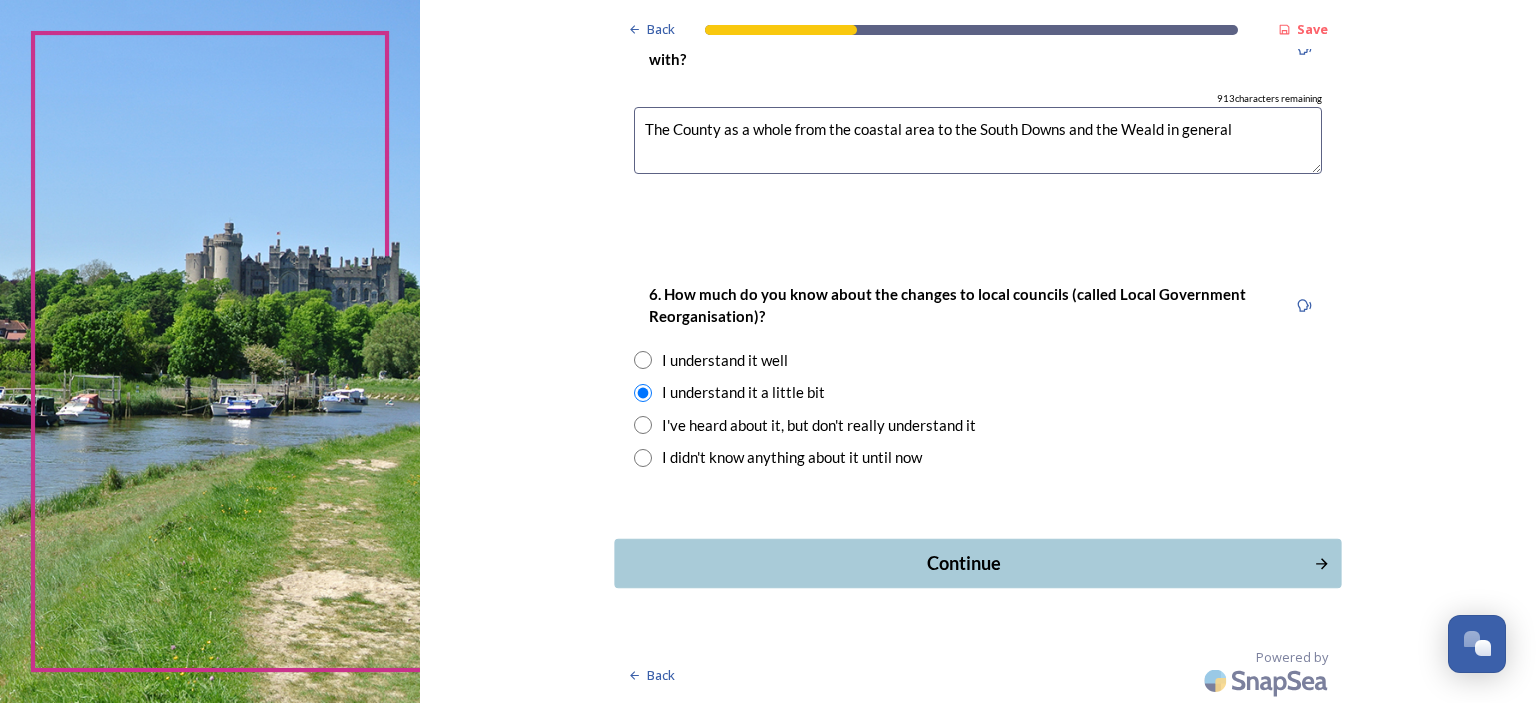 click on "Continue" at bounding box center (964, 563) 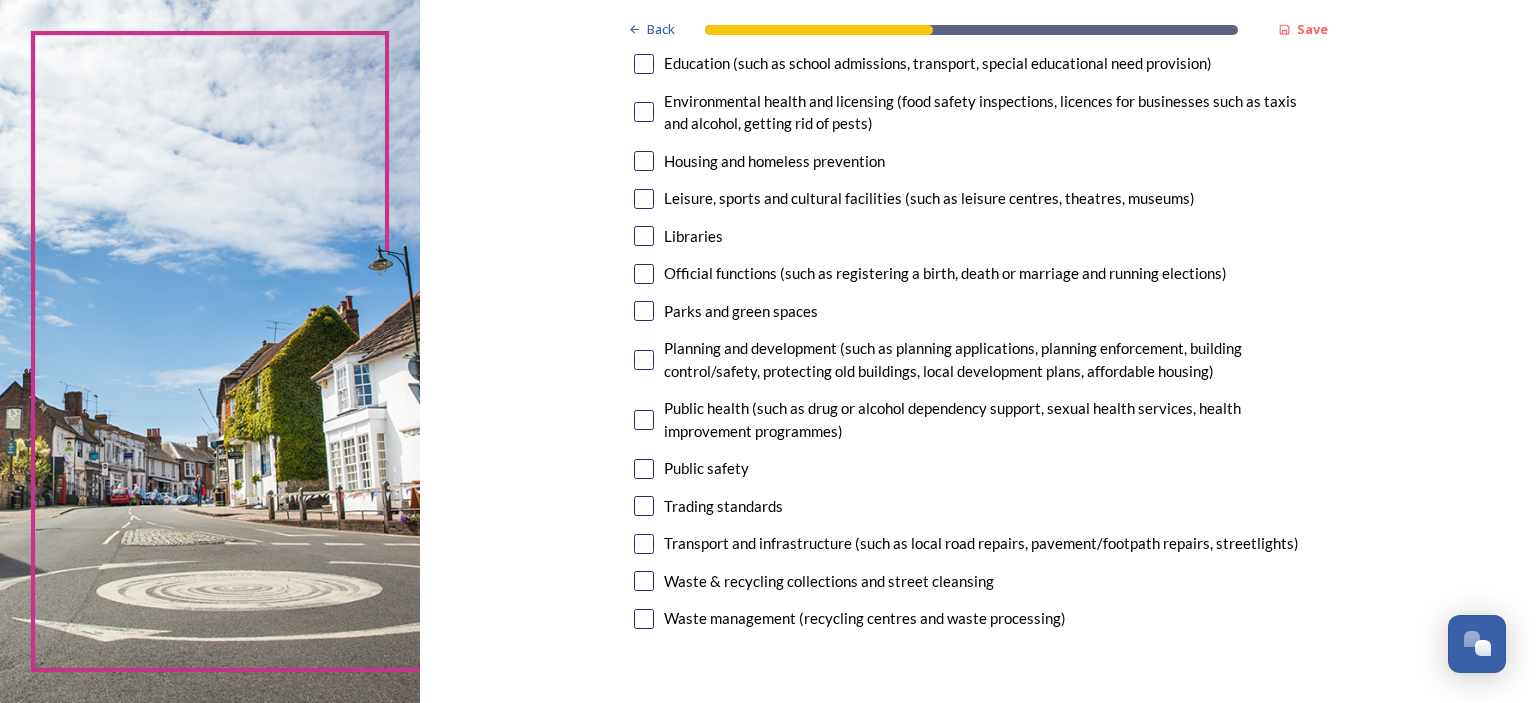 scroll, scrollTop: 500, scrollLeft: 0, axis: vertical 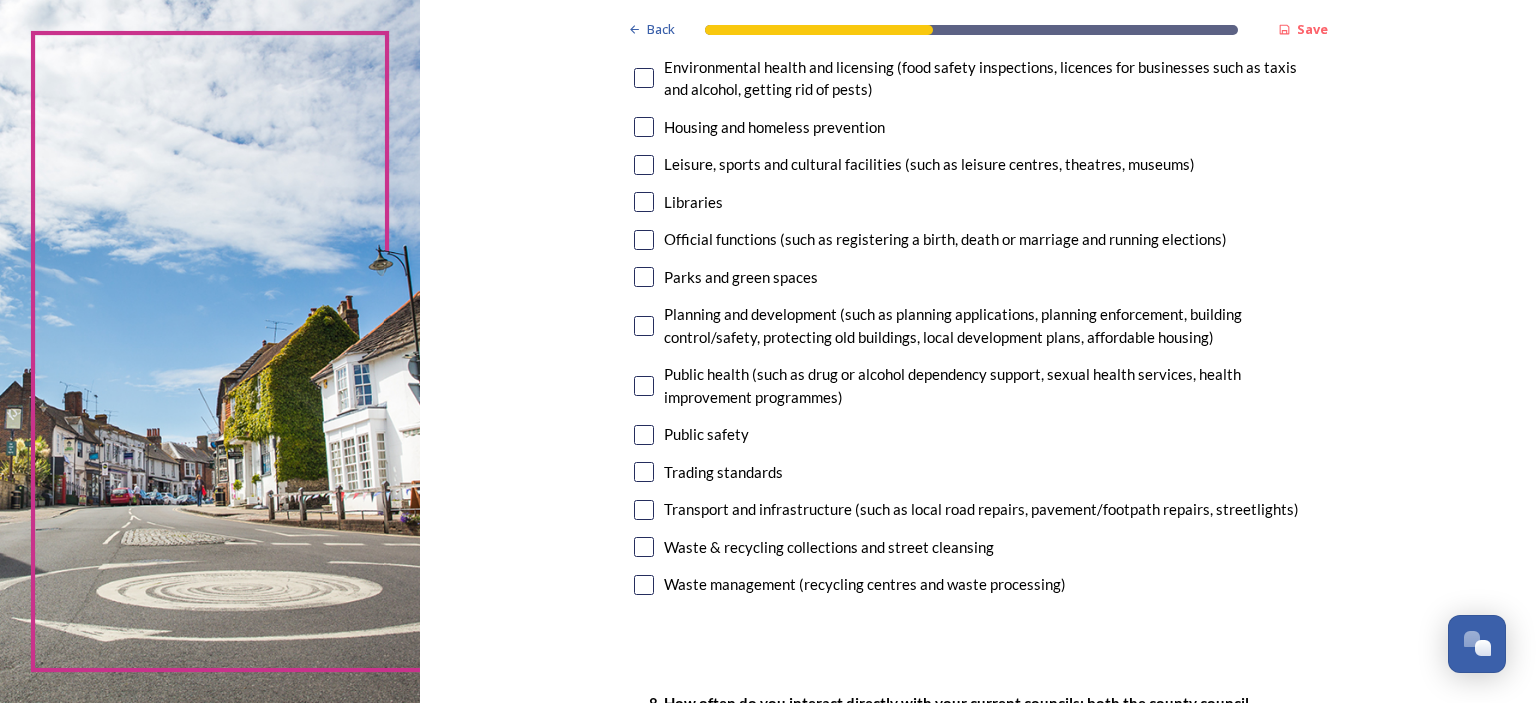 click at bounding box center [644, 326] 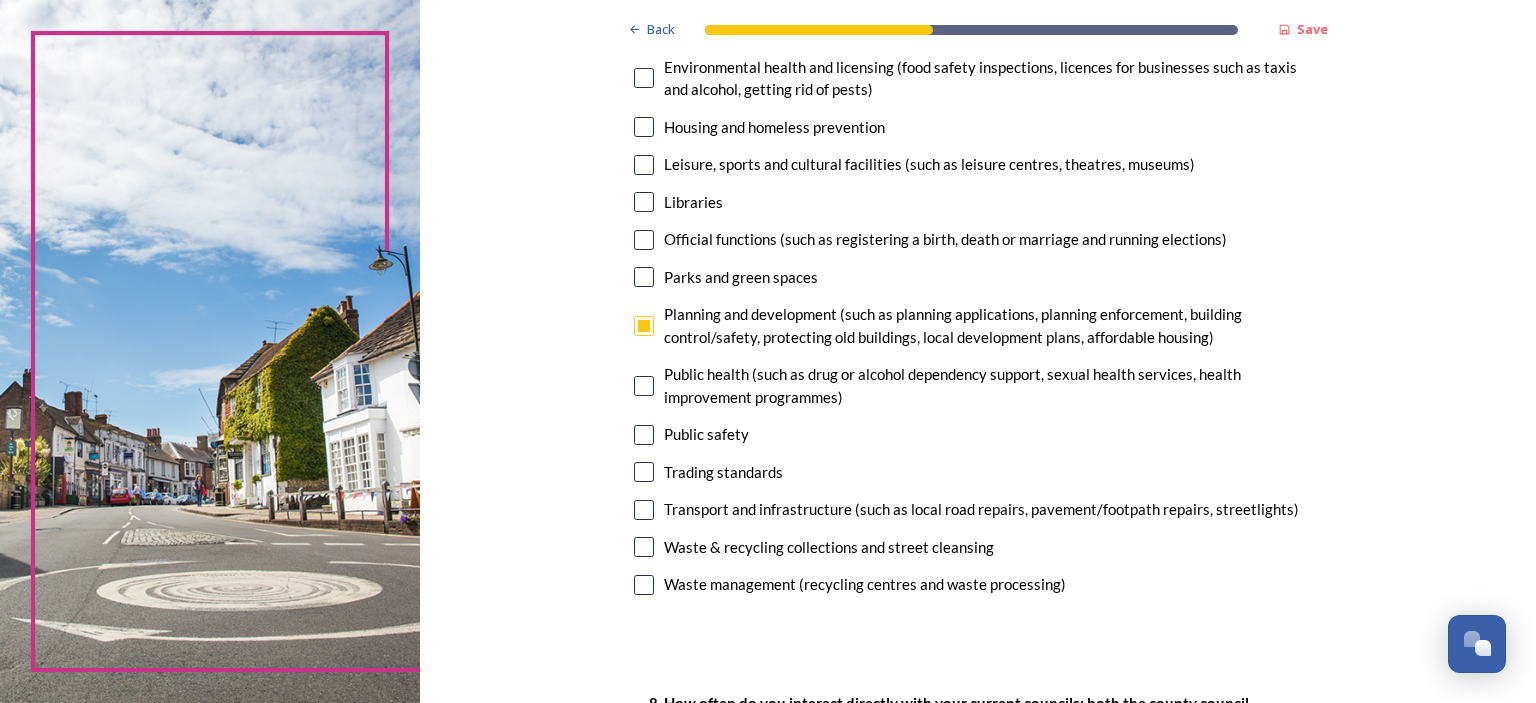 click at bounding box center (644, 510) 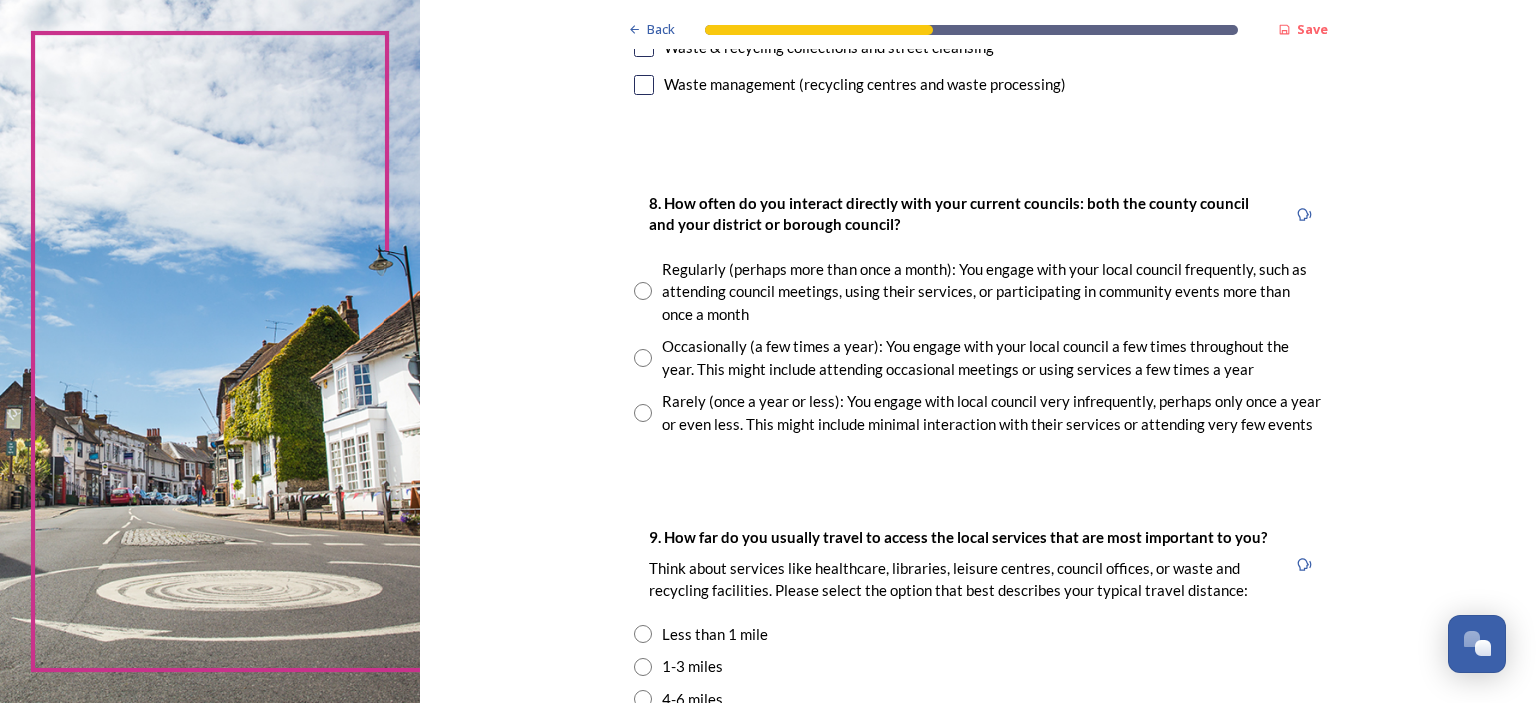 scroll, scrollTop: 1100, scrollLeft: 0, axis: vertical 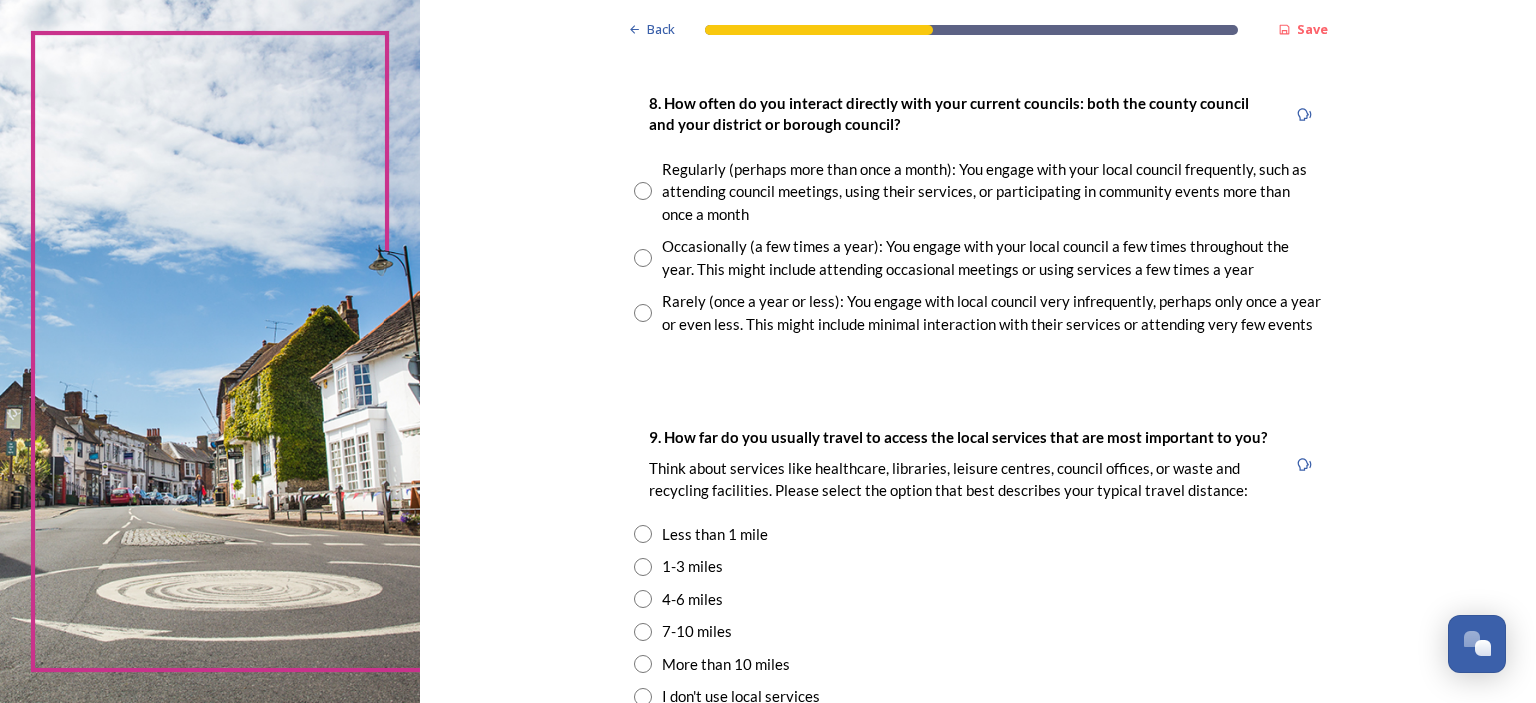click at bounding box center (643, 313) 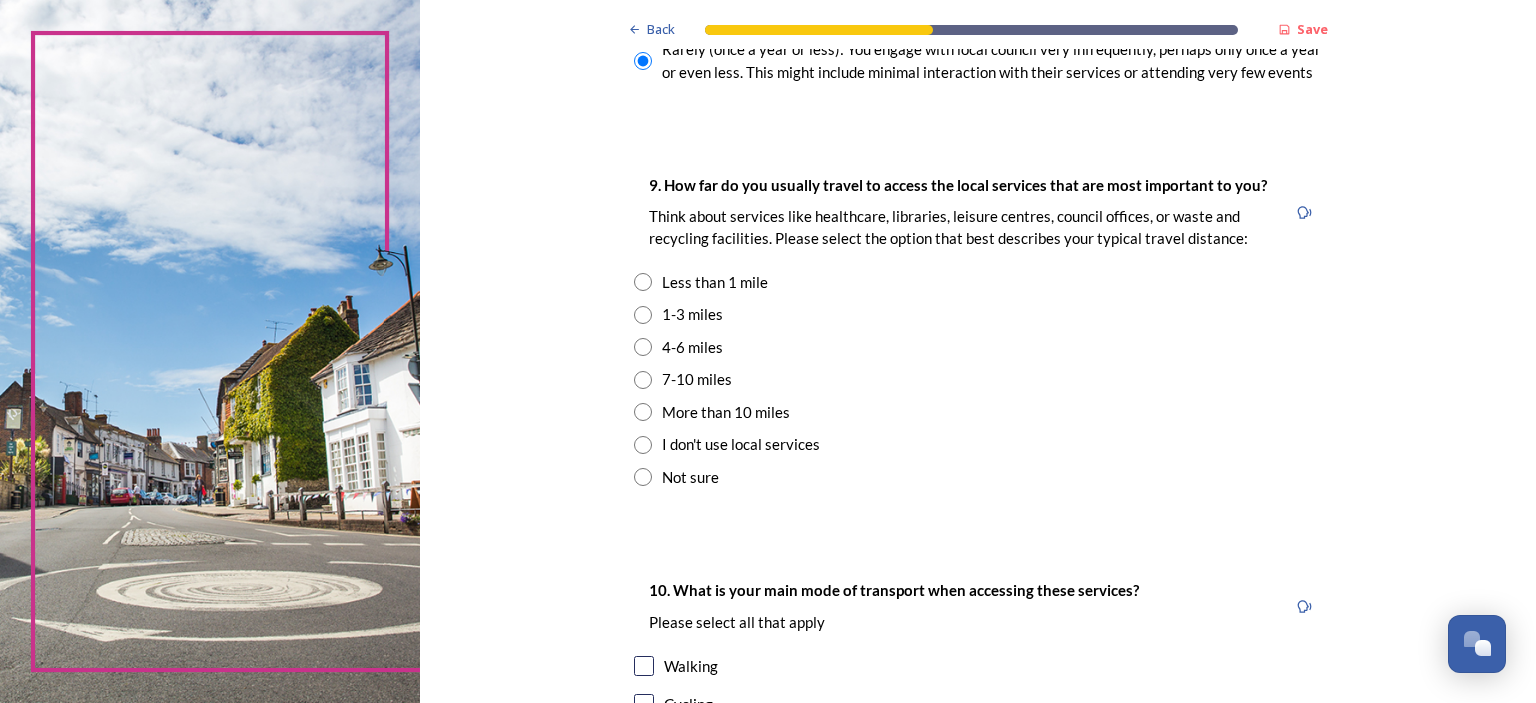 scroll, scrollTop: 1400, scrollLeft: 0, axis: vertical 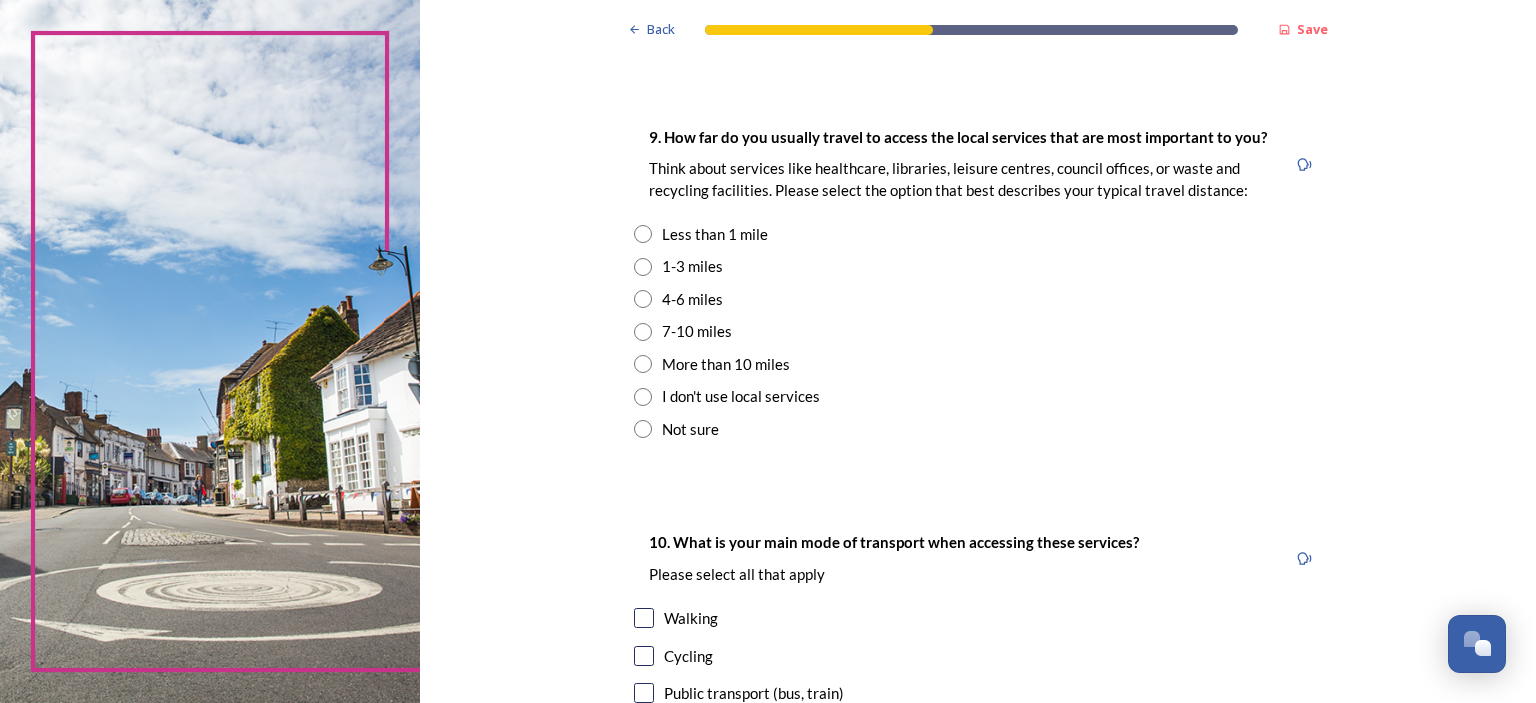 click at bounding box center [643, 267] 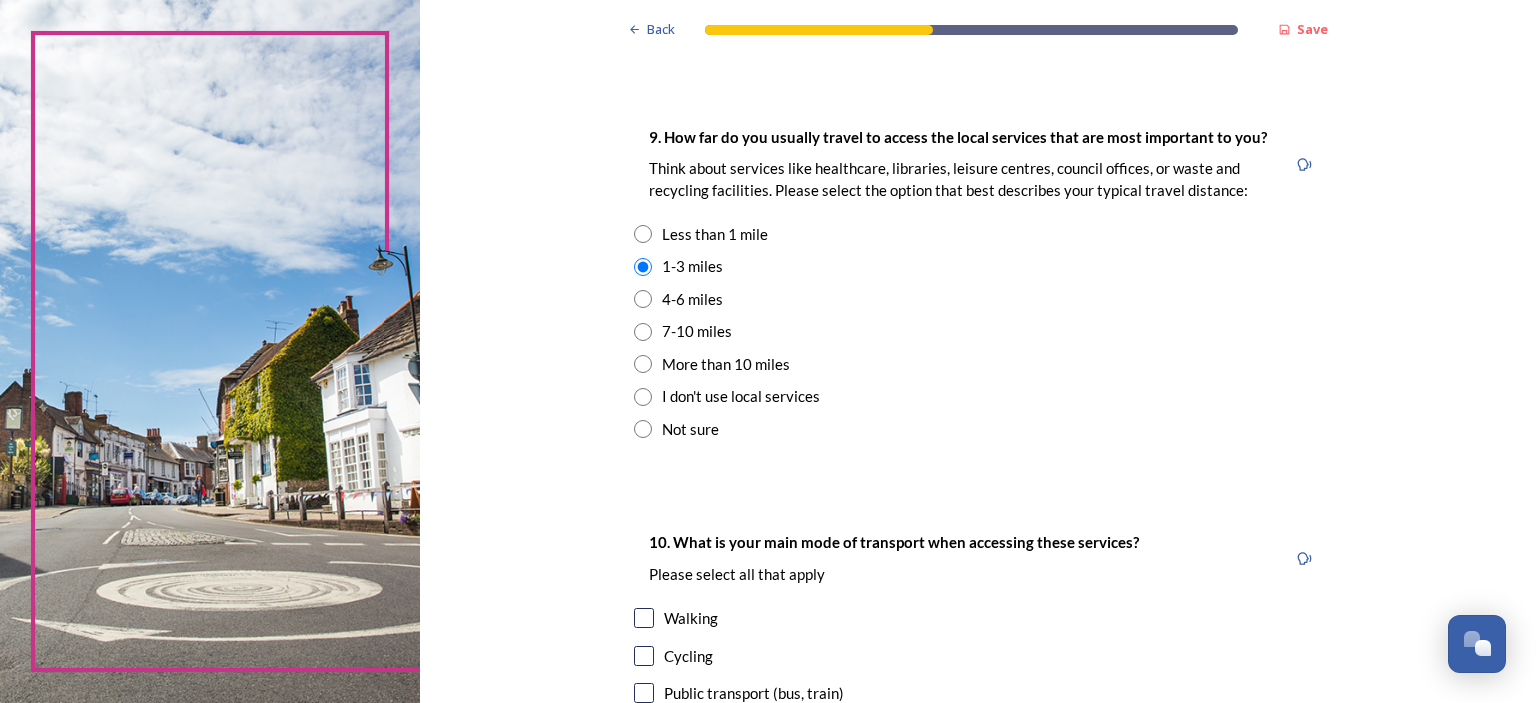 click at bounding box center [643, 267] 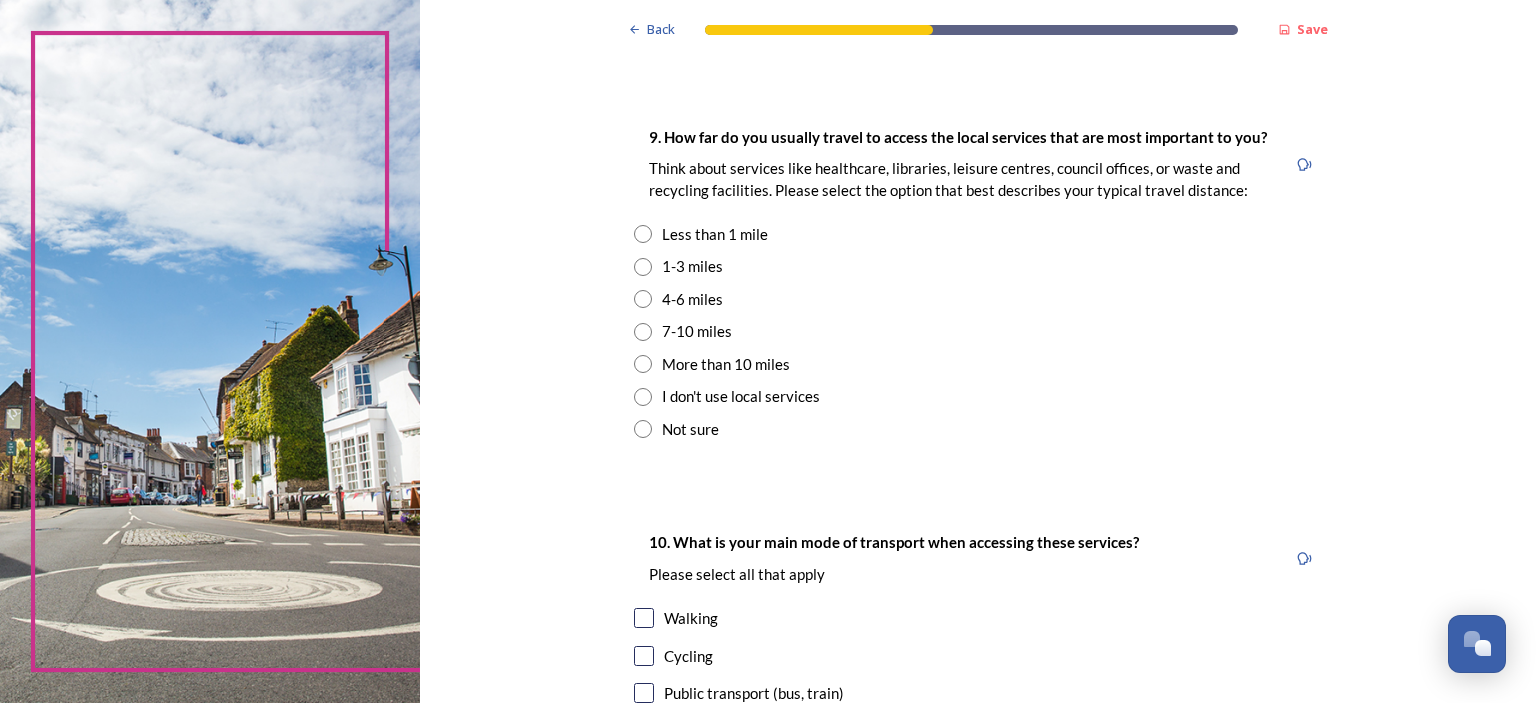 click at bounding box center (643, 332) 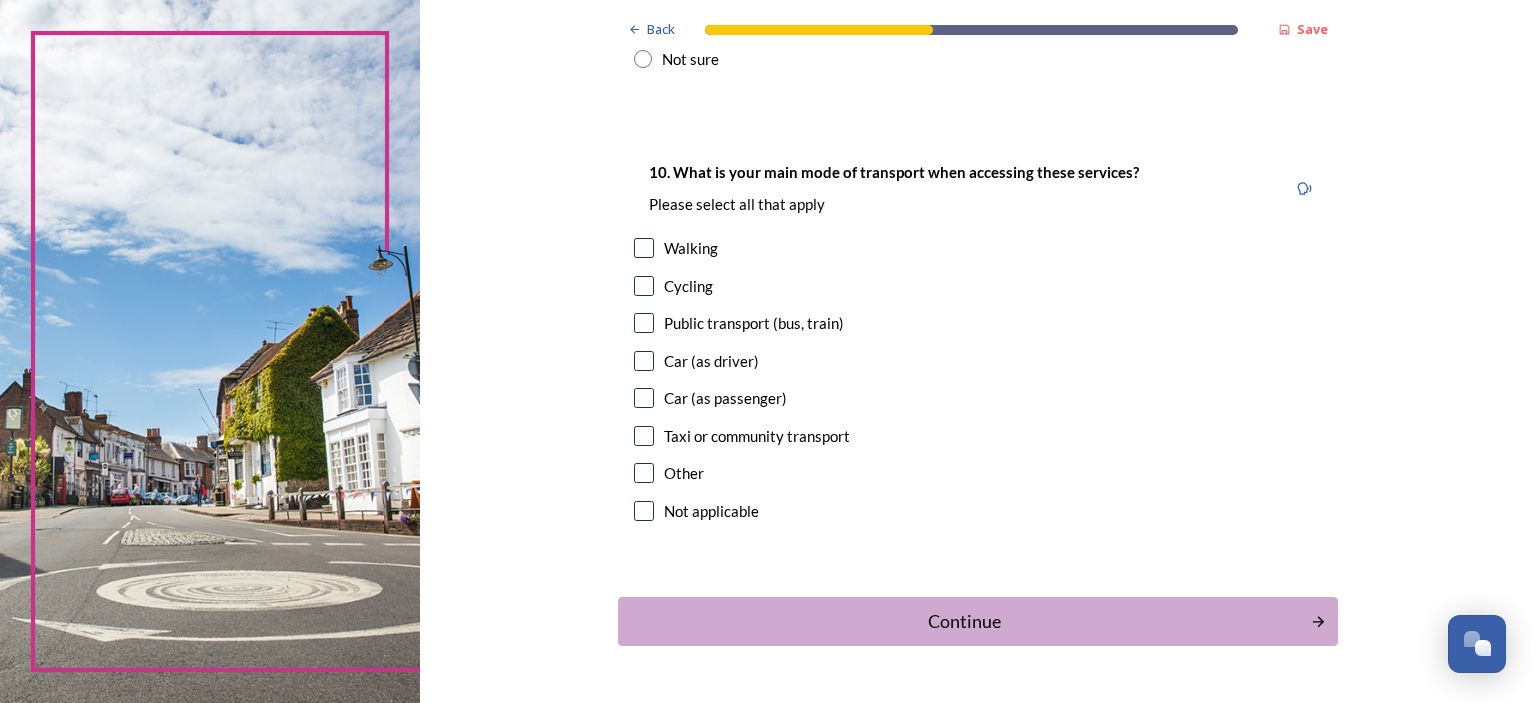 scroll, scrollTop: 1800, scrollLeft: 0, axis: vertical 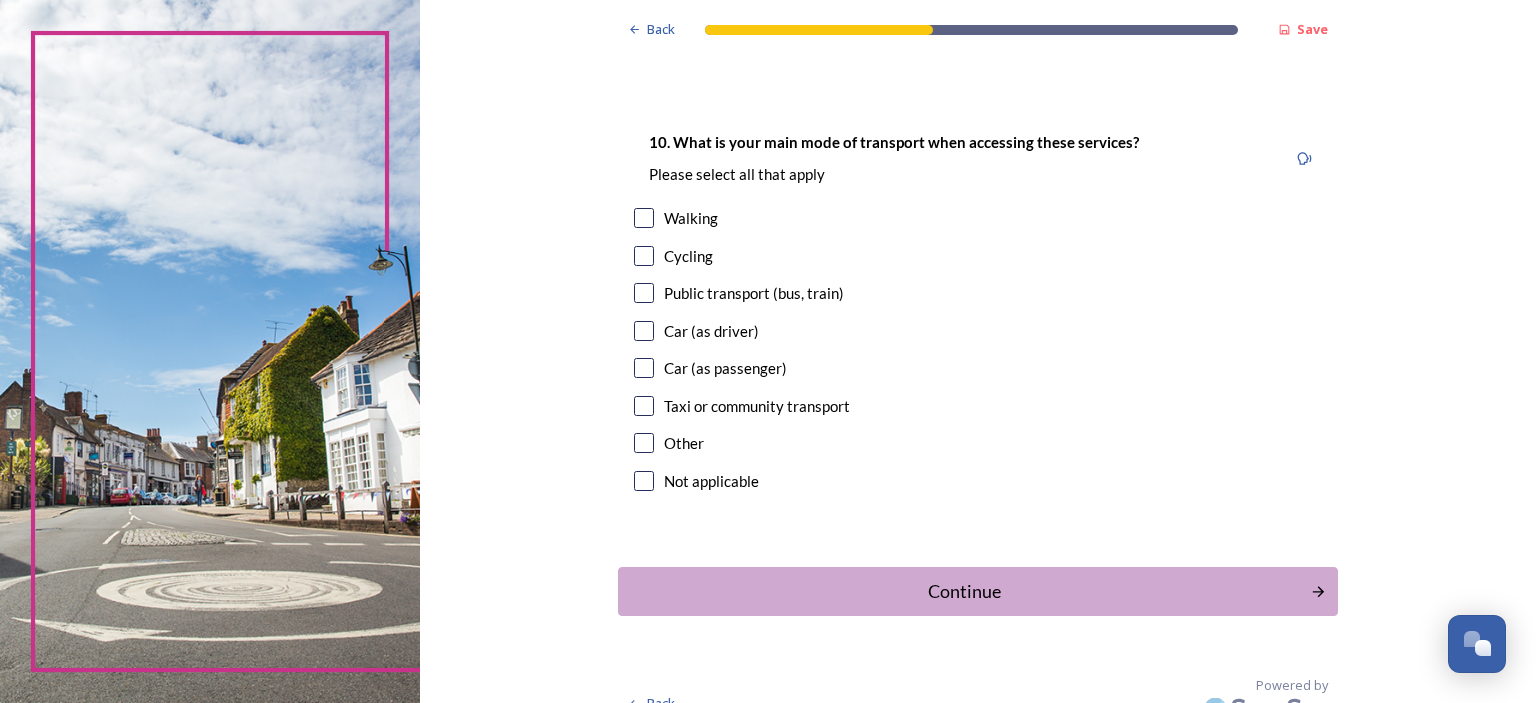 click at bounding box center [644, 331] 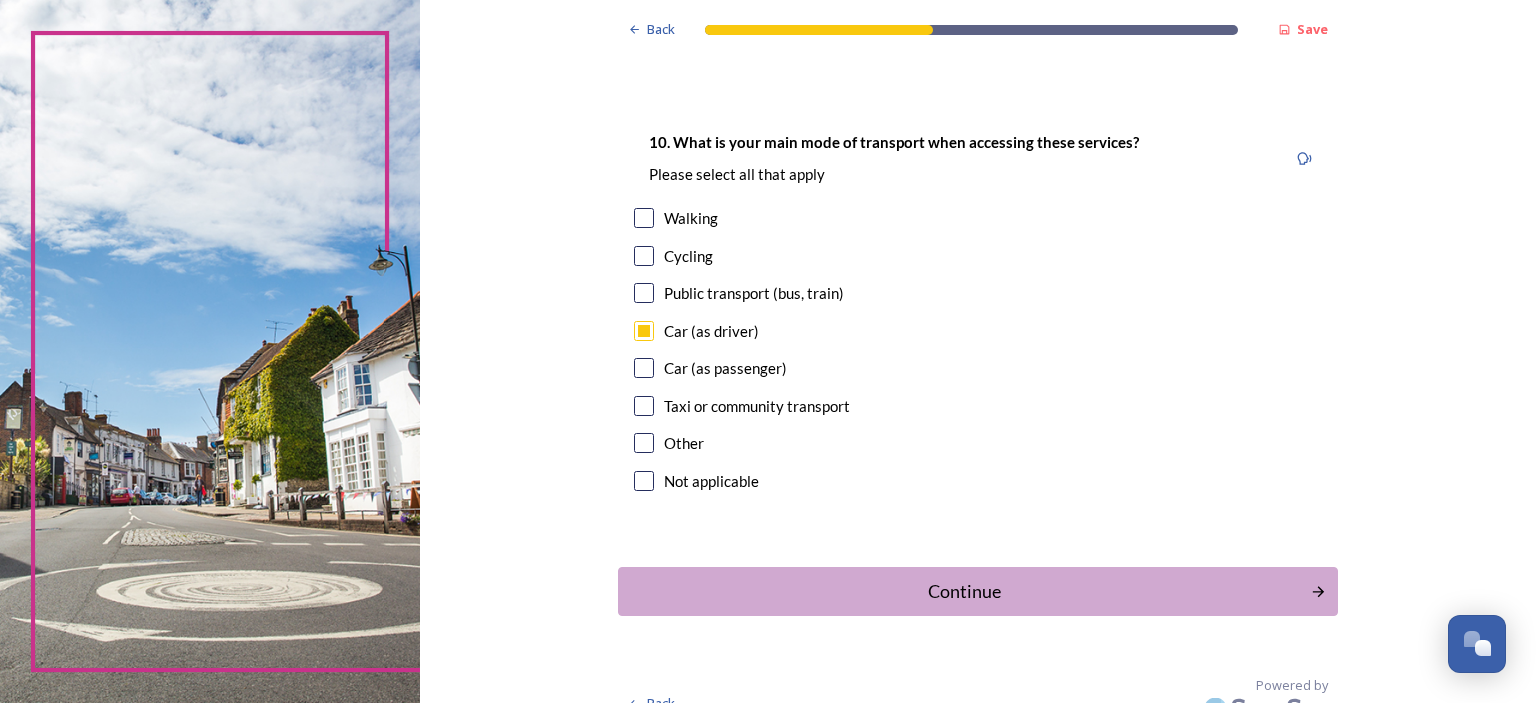 scroll, scrollTop: 1828, scrollLeft: 0, axis: vertical 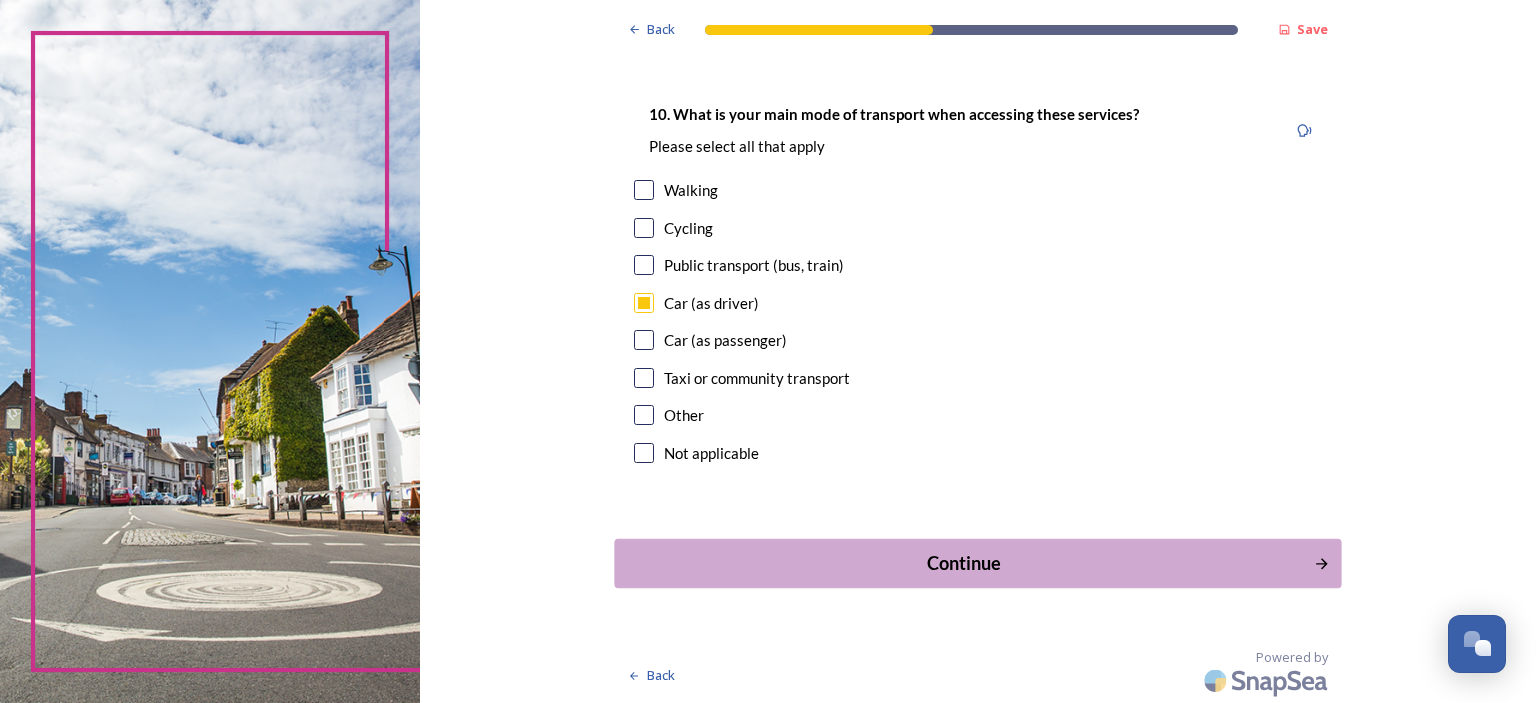 click on "Continue" at bounding box center (964, 563) 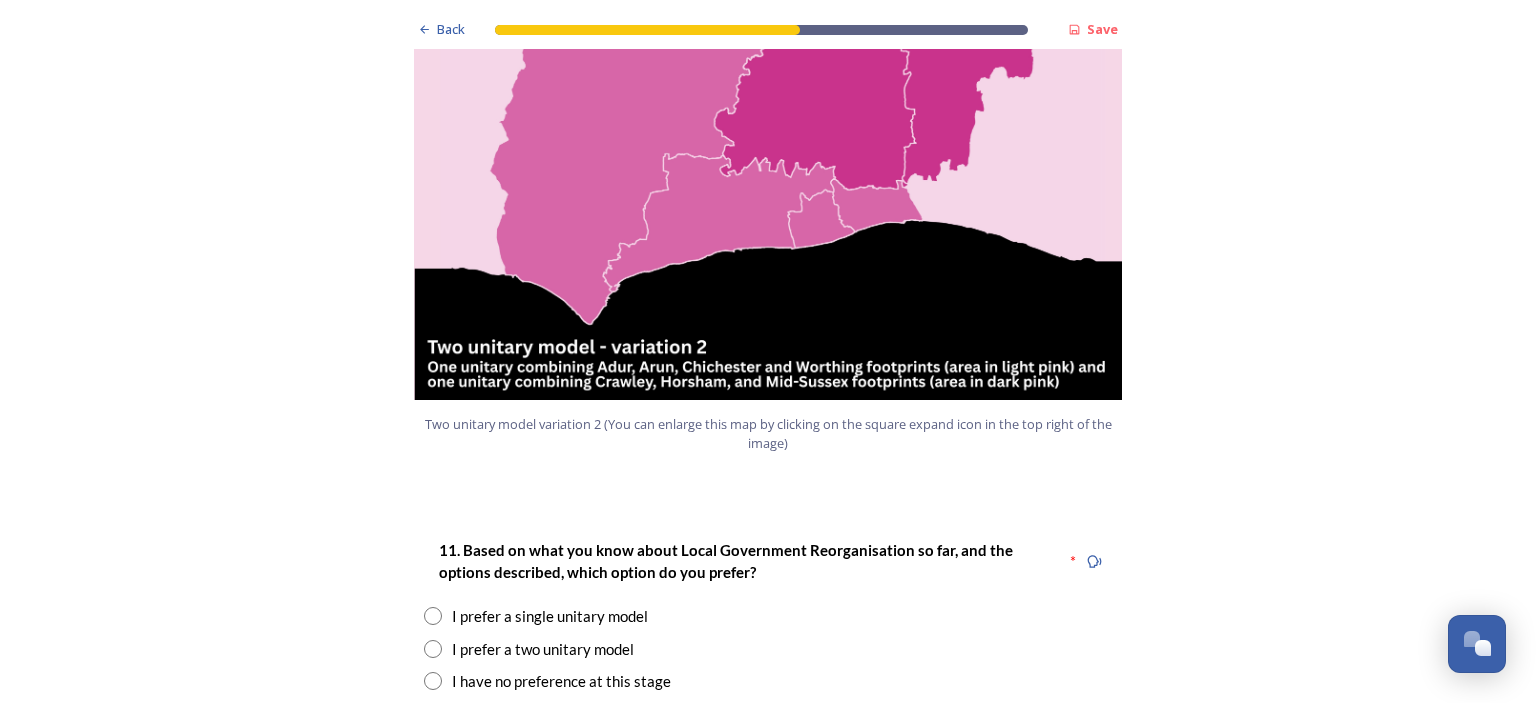 scroll, scrollTop: 2400, scrollLeft: 0, axis: vertical 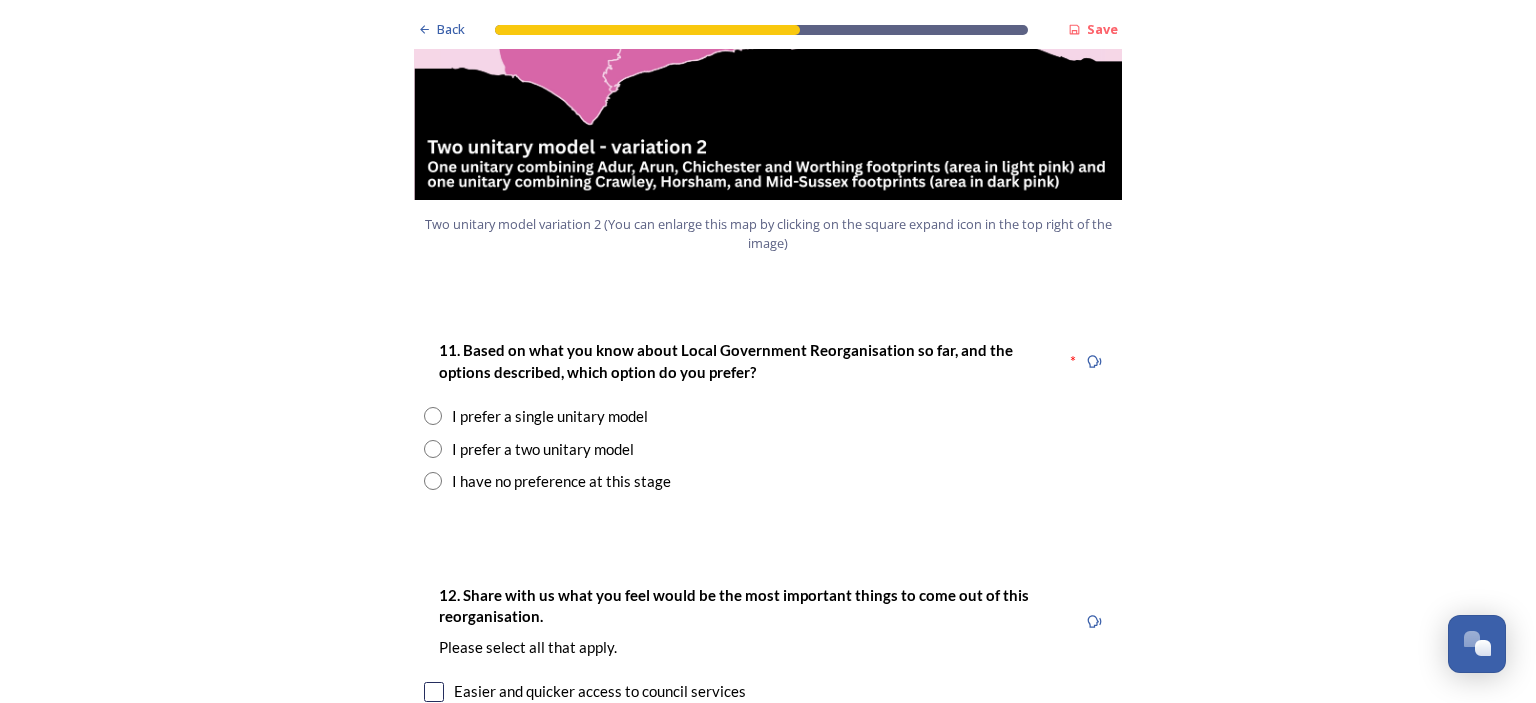 click at bounding box center (433, 416) 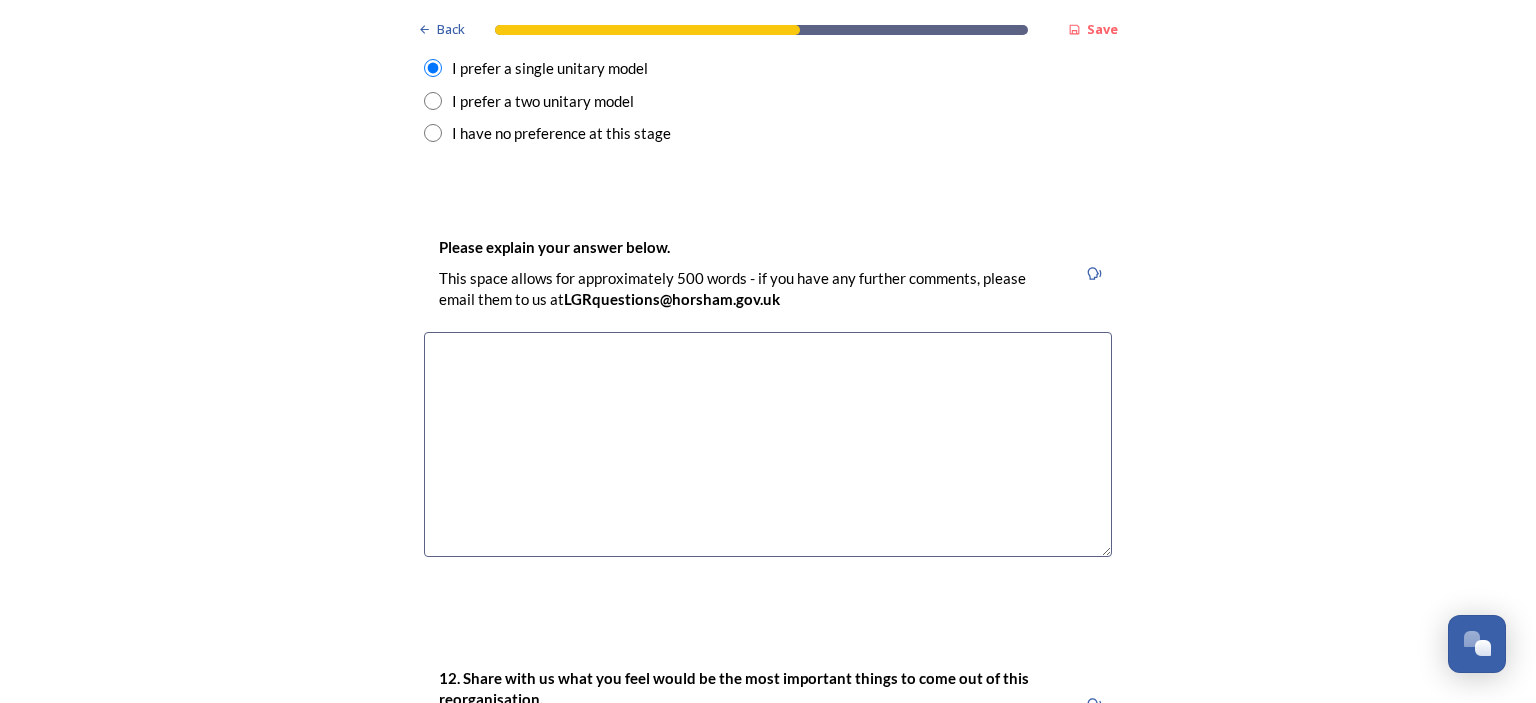 scroll, scrollTop: 2700, scrollLeft: 0, axis: vertical 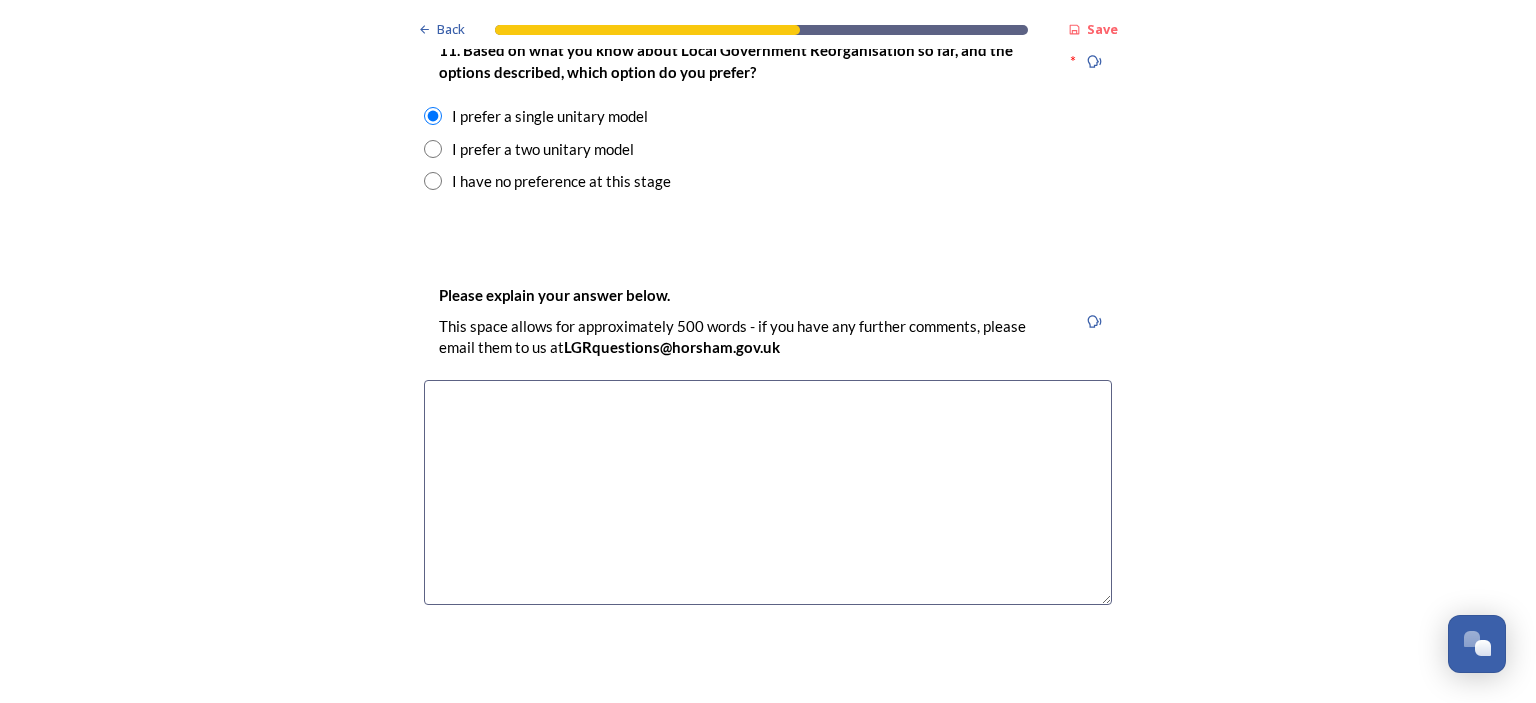 click at bounding box center (768, 492) 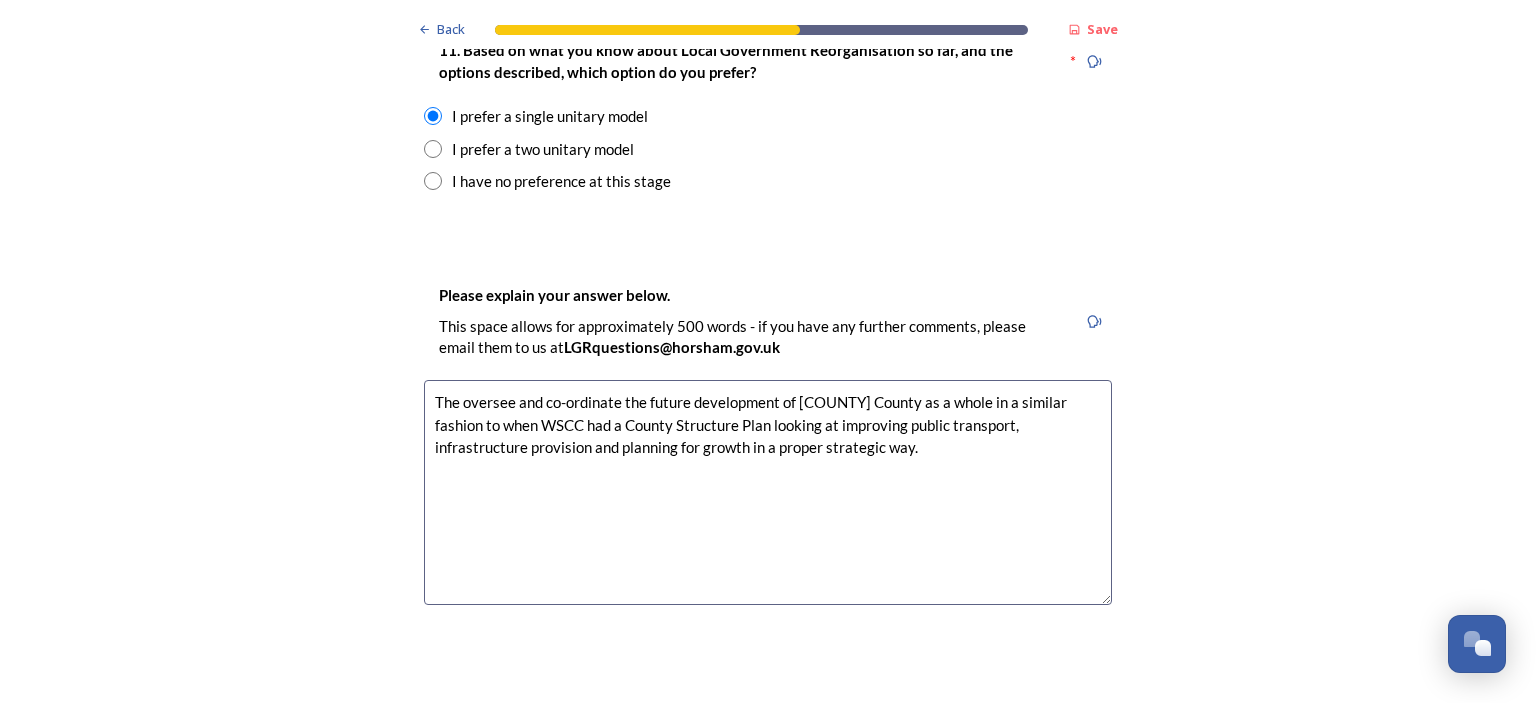 drag, startPoint x: 594, startPoint y: 428, endPoint x: 621, endPoint y: 428, distance: 27 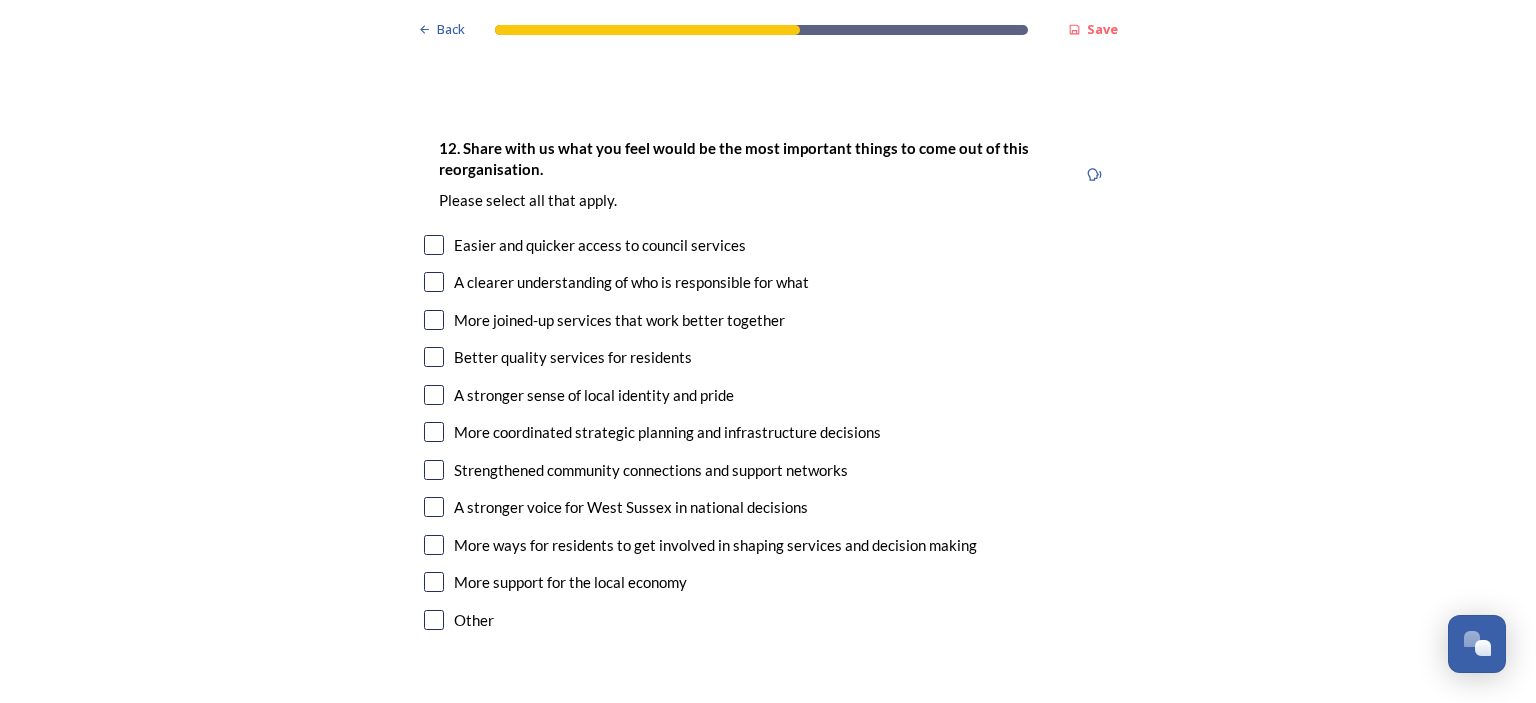 scroll, scrollTop: 3300, scrollLeft: 0, axis: vertical 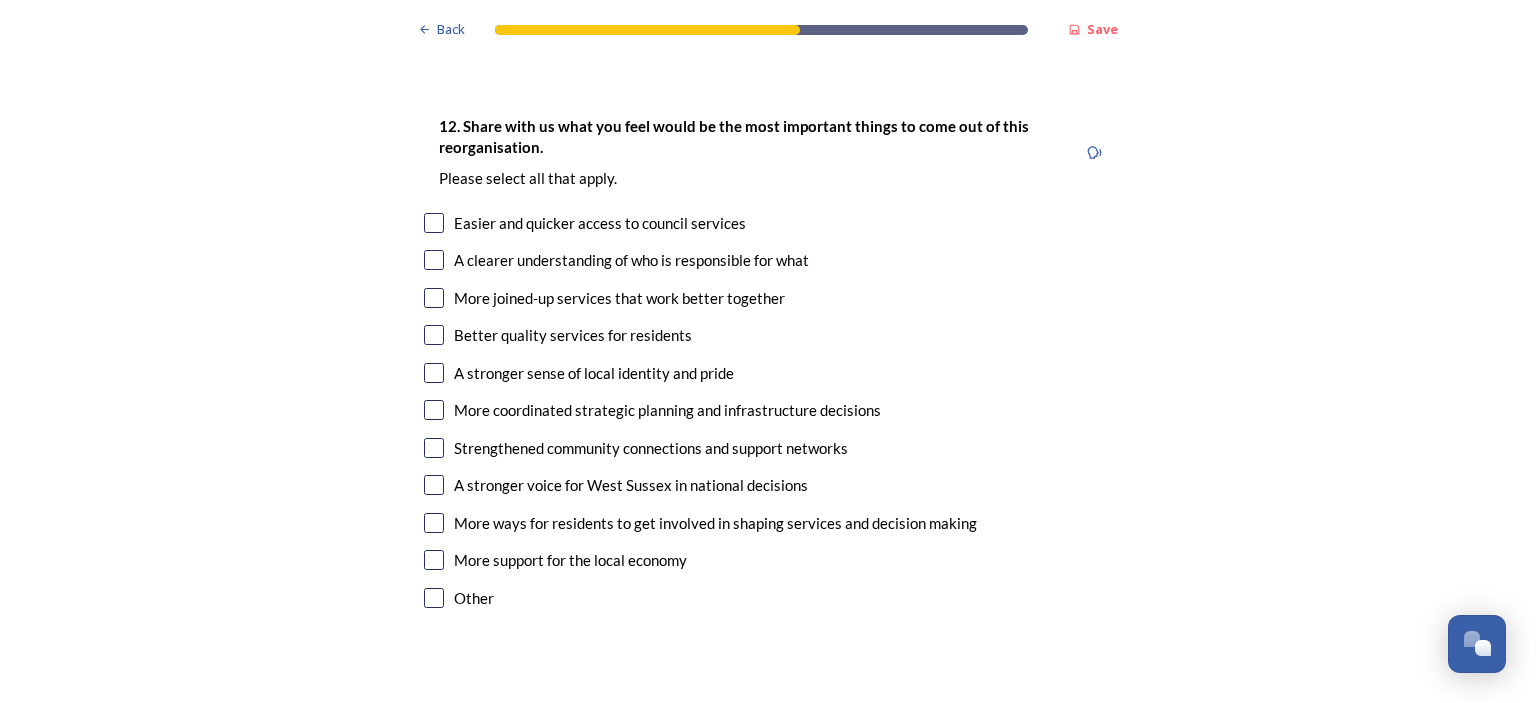 type on "The oversee and co-ordinate the future development of [STATE] County as a whole in a similar fashion to when WSCC had a County Structure Plan -  looking at improving public transport, infrastructure provision and planning for growth in a well co-ordinated strategic approach.  To take the pressure off speculative house building in [CITY] and [CITY] which is overheating and over-development of the coastal towns and villages." 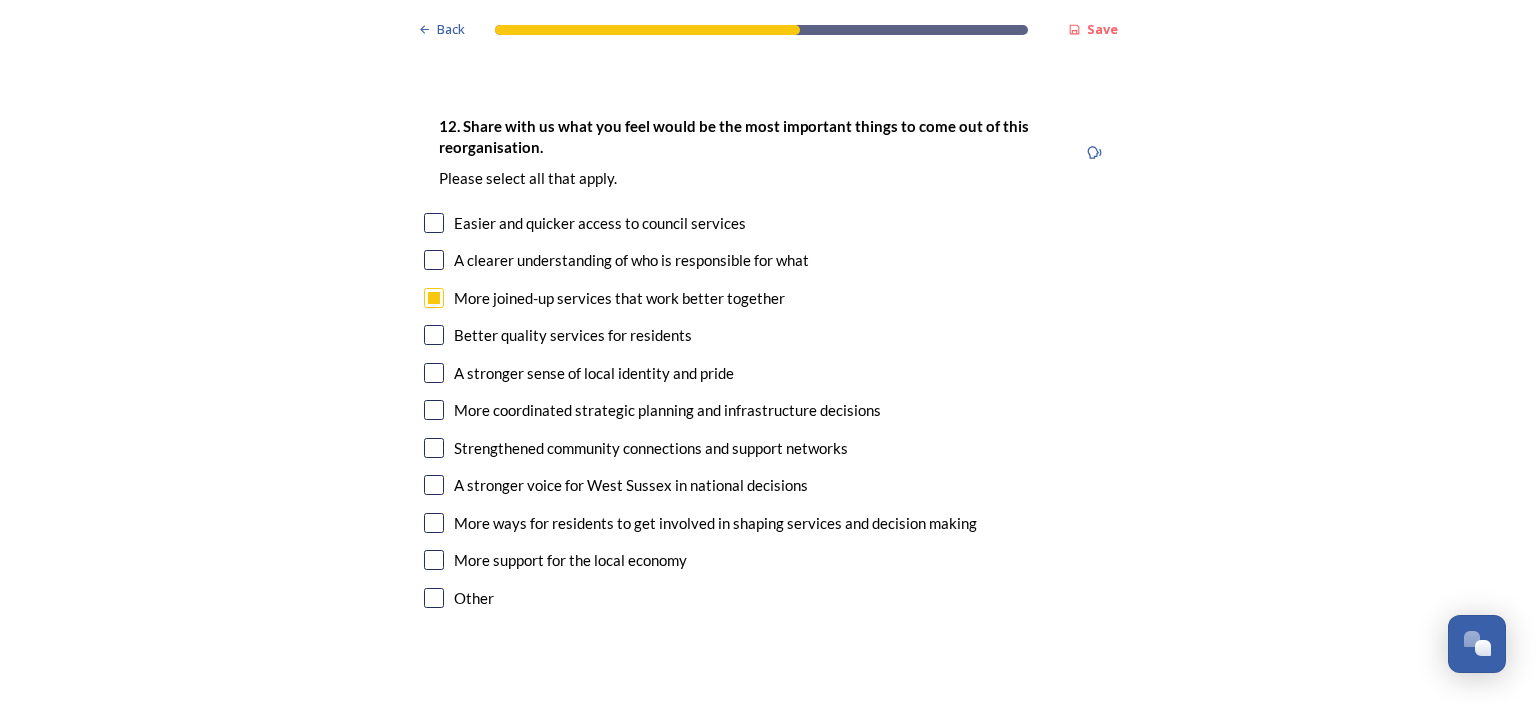 click at bounding box center [434, 335] 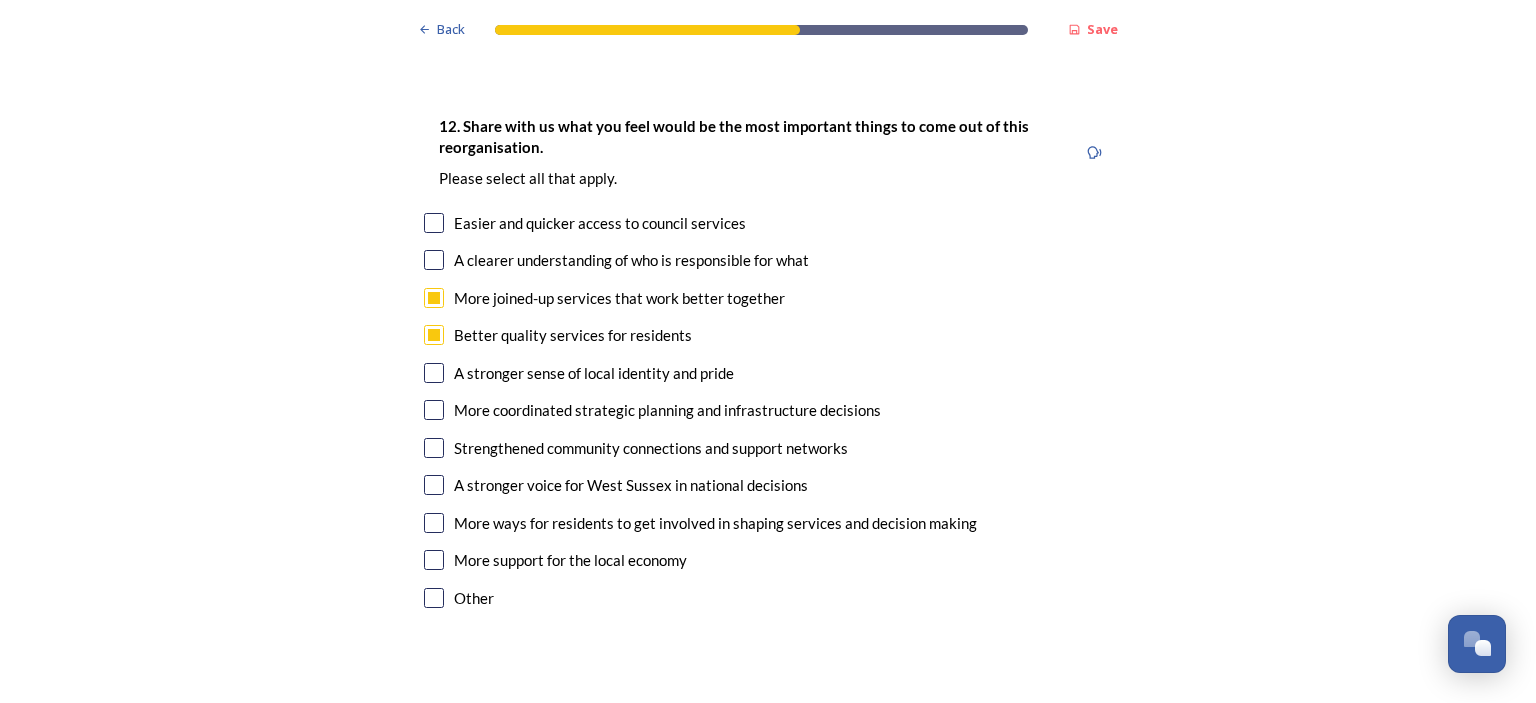 click at bounding box center [434, 335] 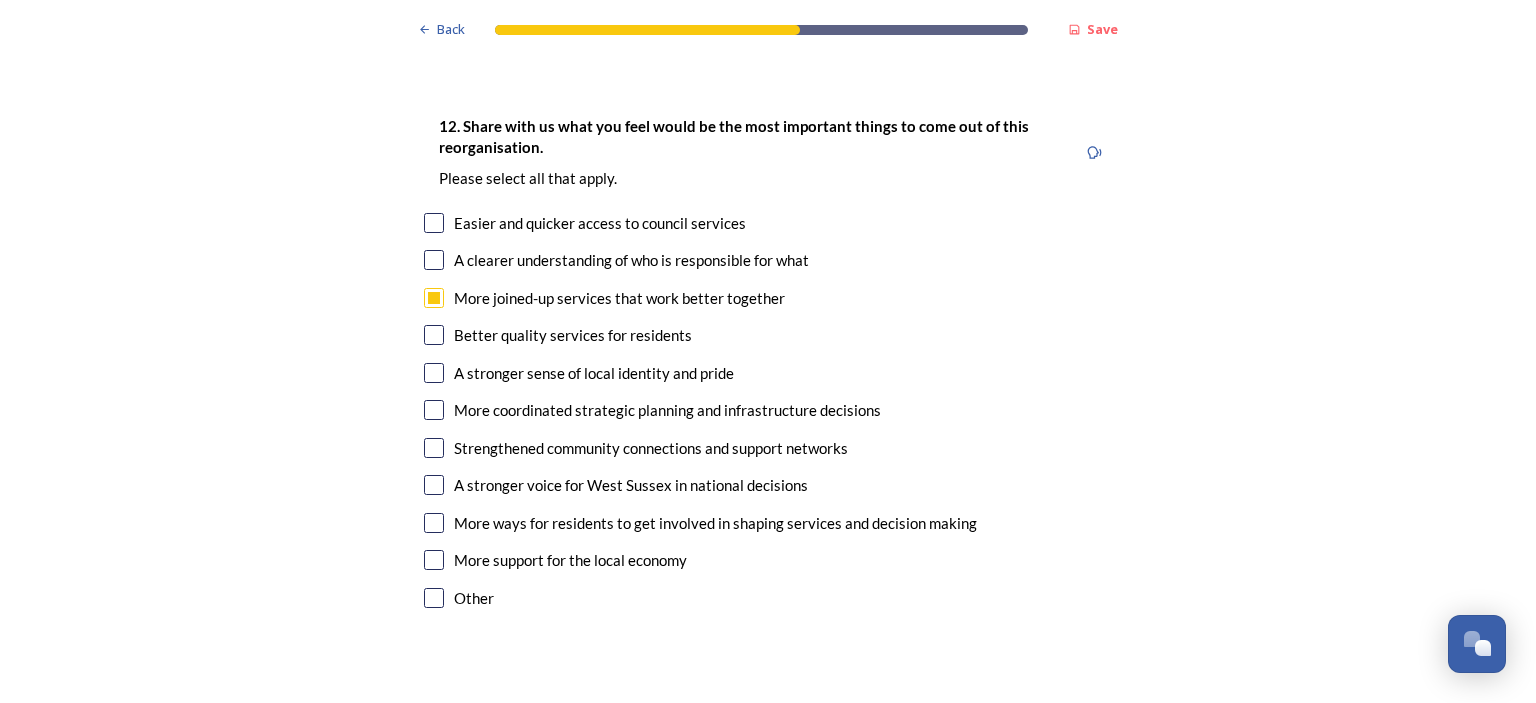 click at bounding box center [434, 335] 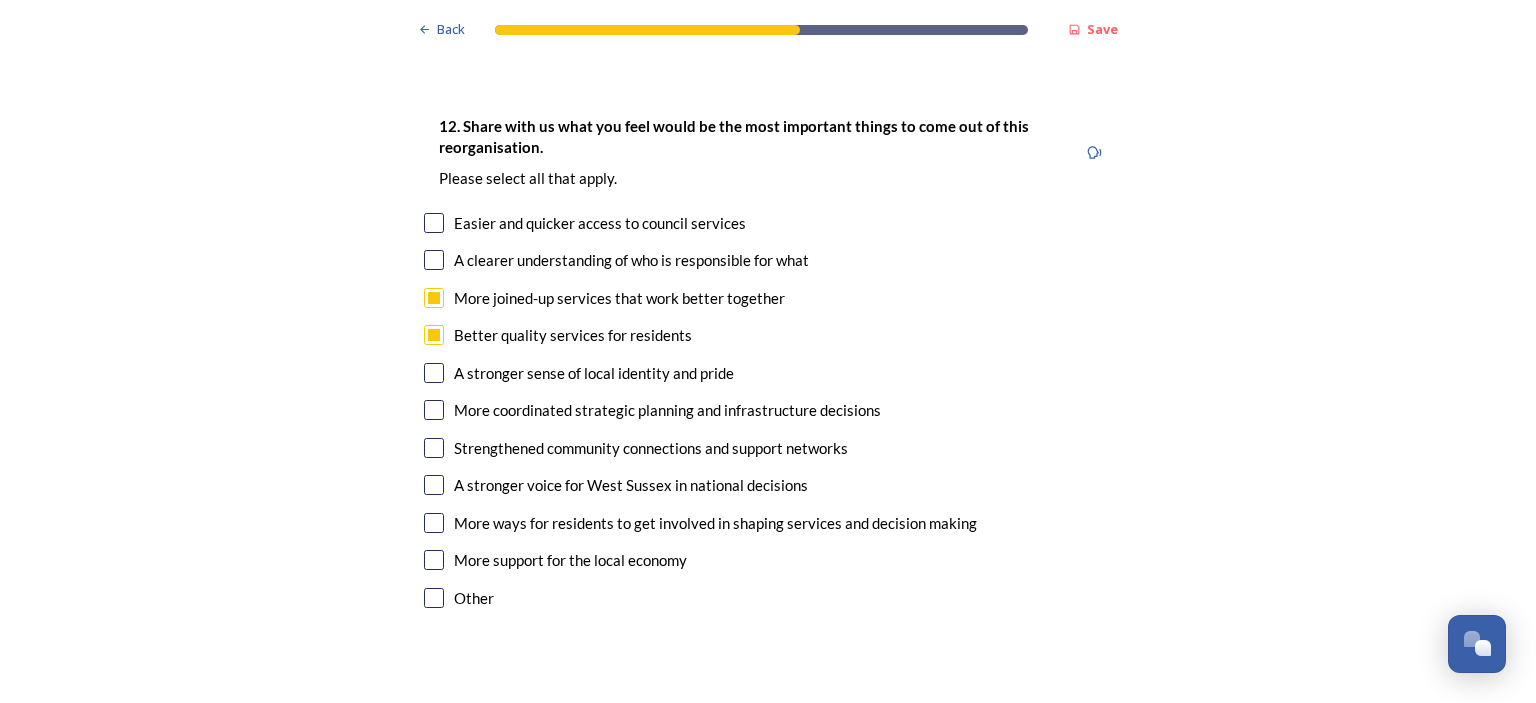 click at bounding box center [434, 373] 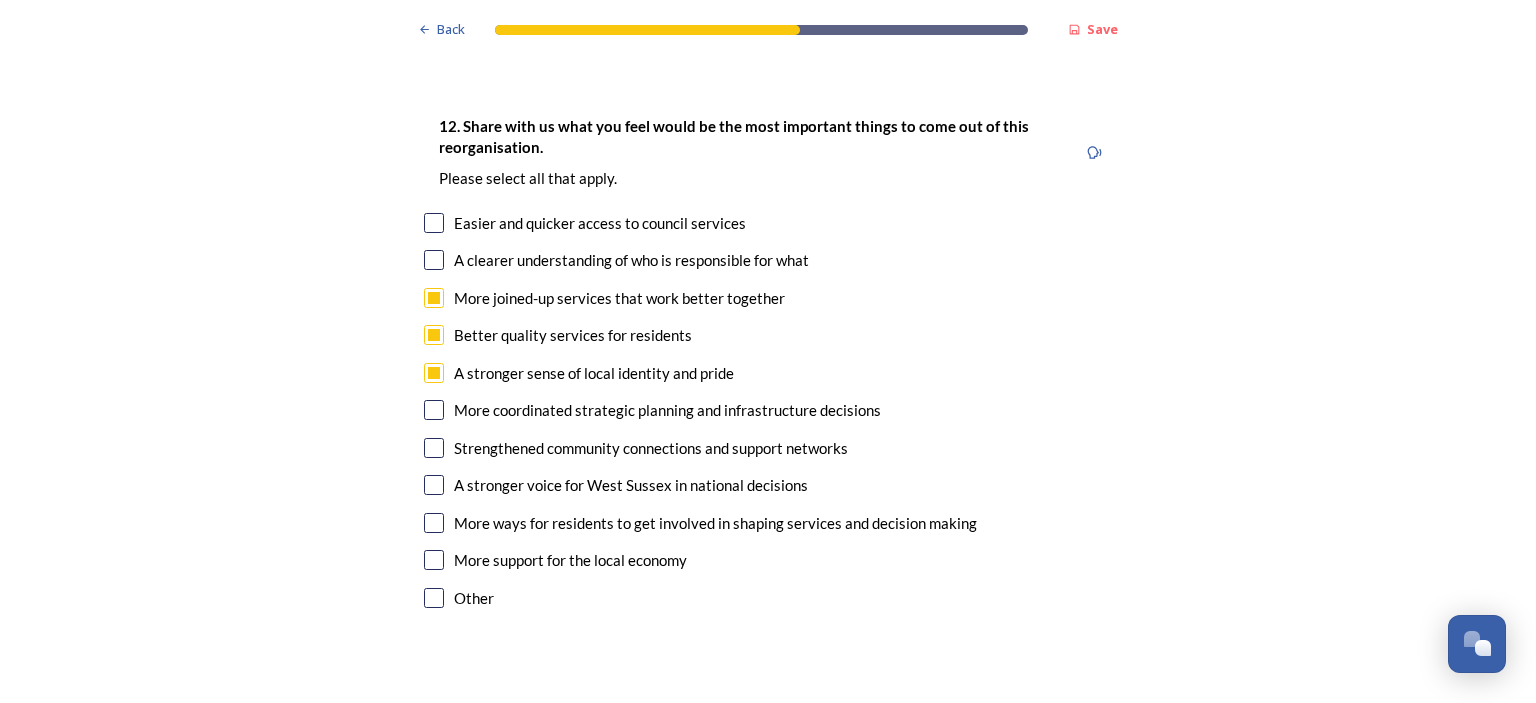 click at bounding box center [434, 410] 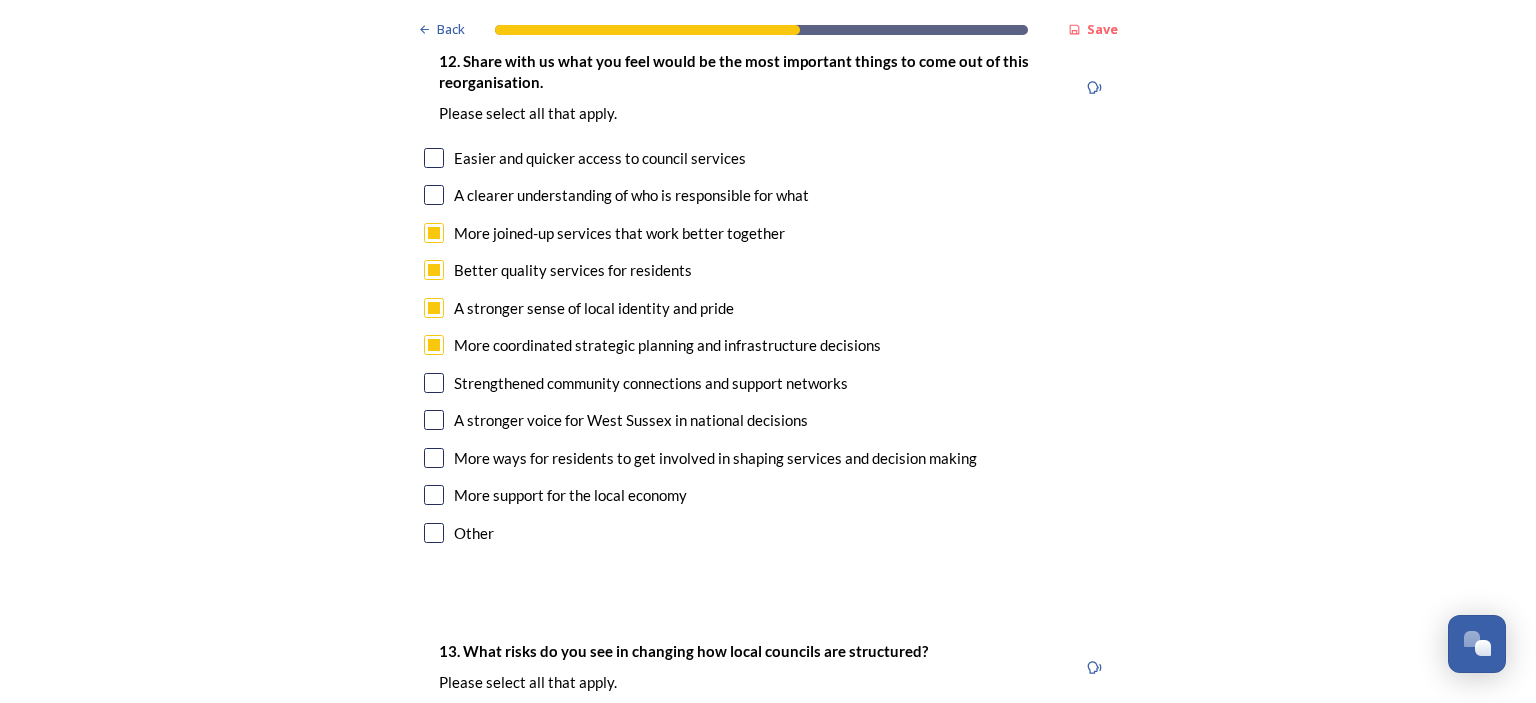 scroll, scrollTop: 3400, scrollLeft: 0, axis: vertical 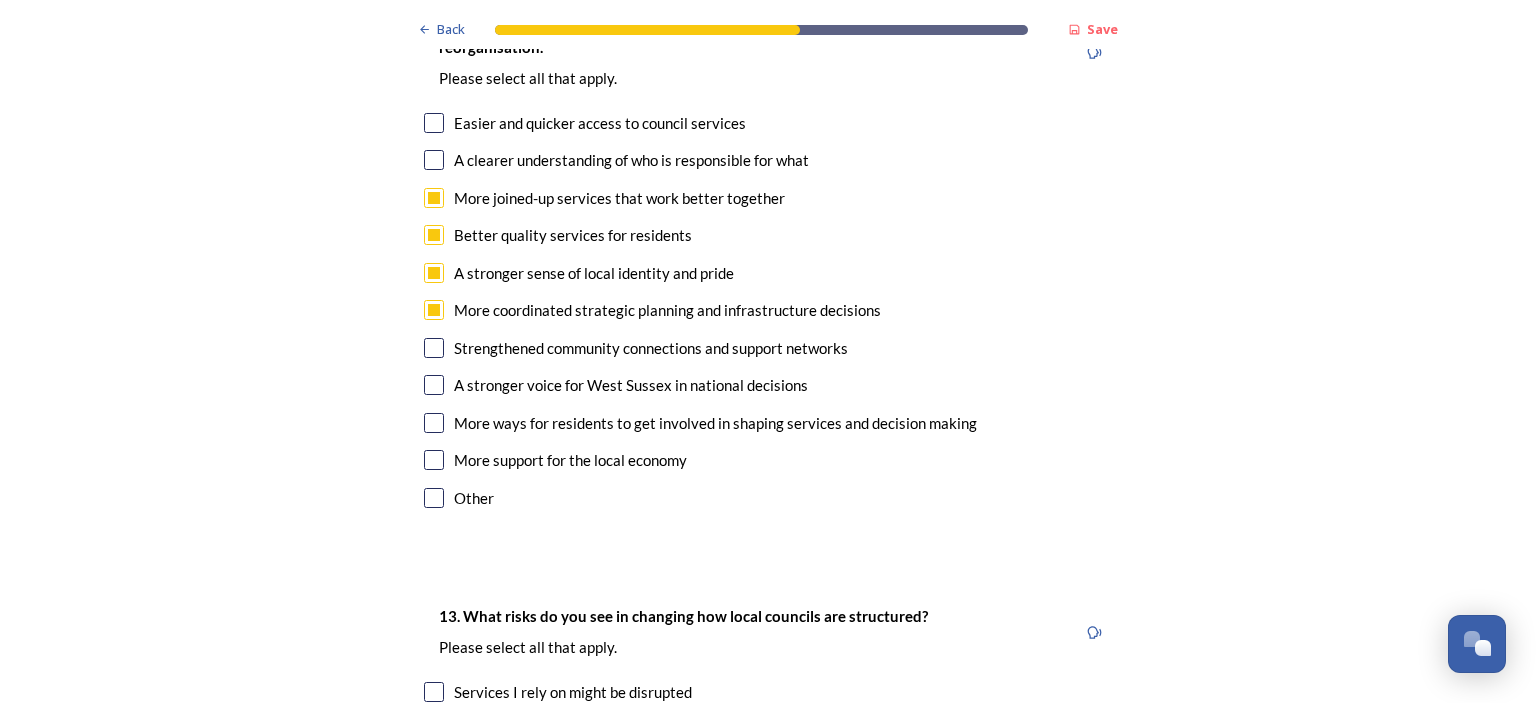 click at bounding box center (434, 385) 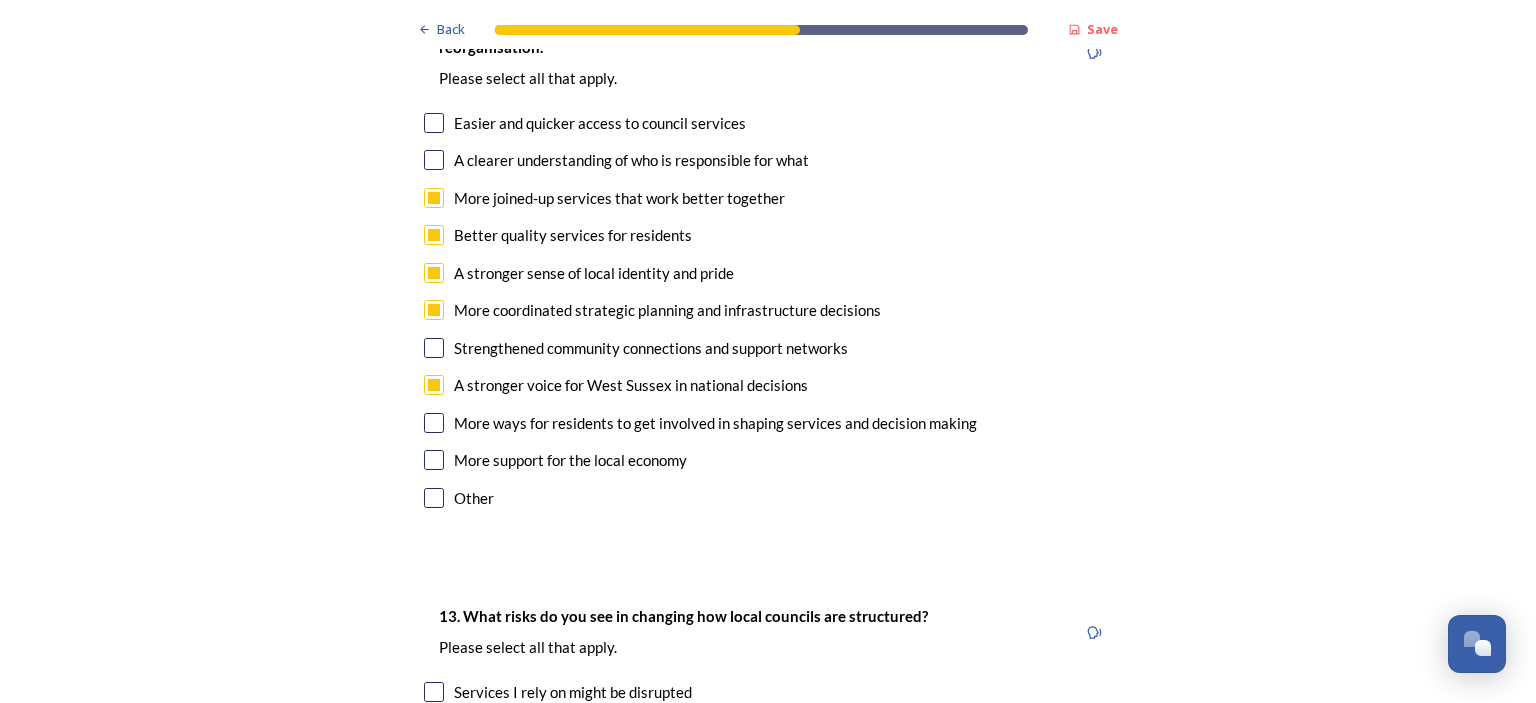 click at bounding box center [434, 423] 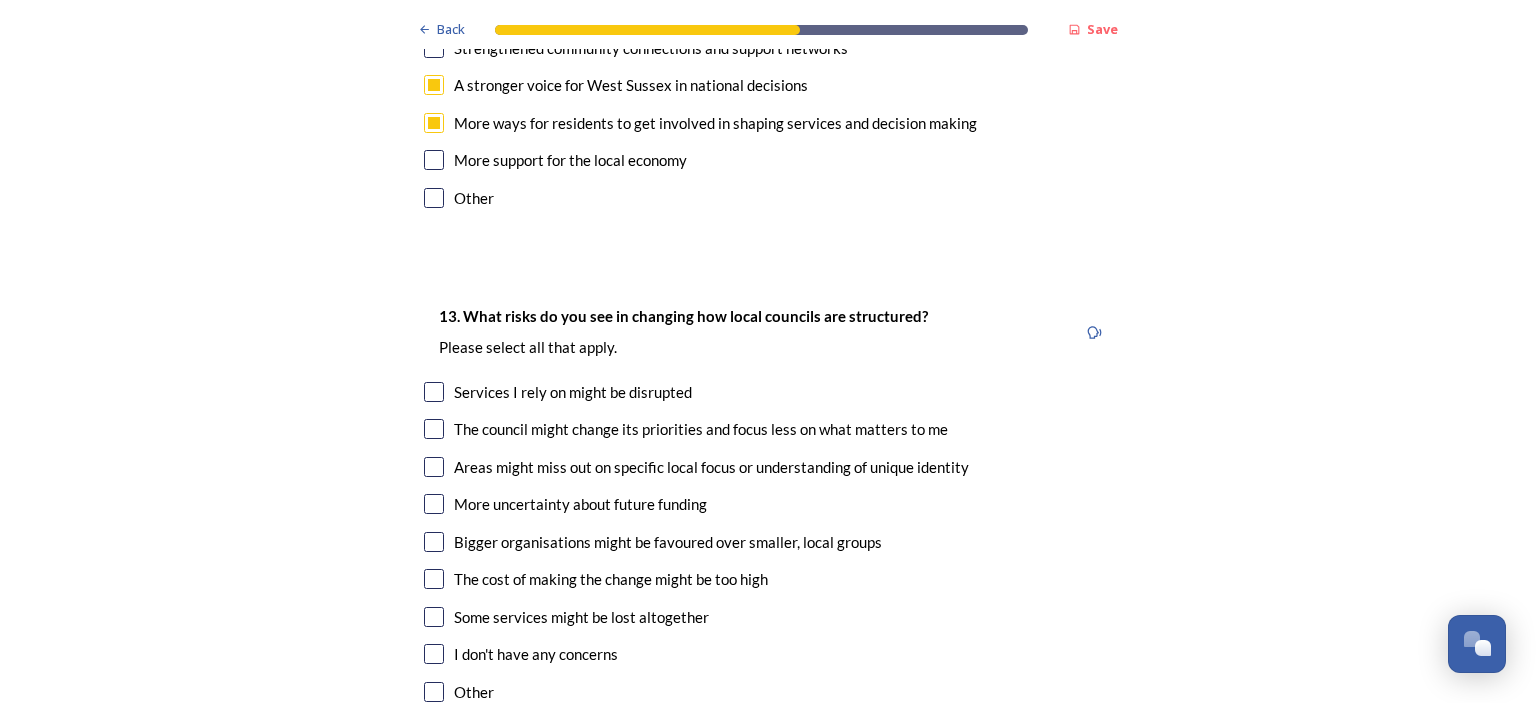 scroll, scrollTop: 3800, scrollLeft: 0, axis: vertical 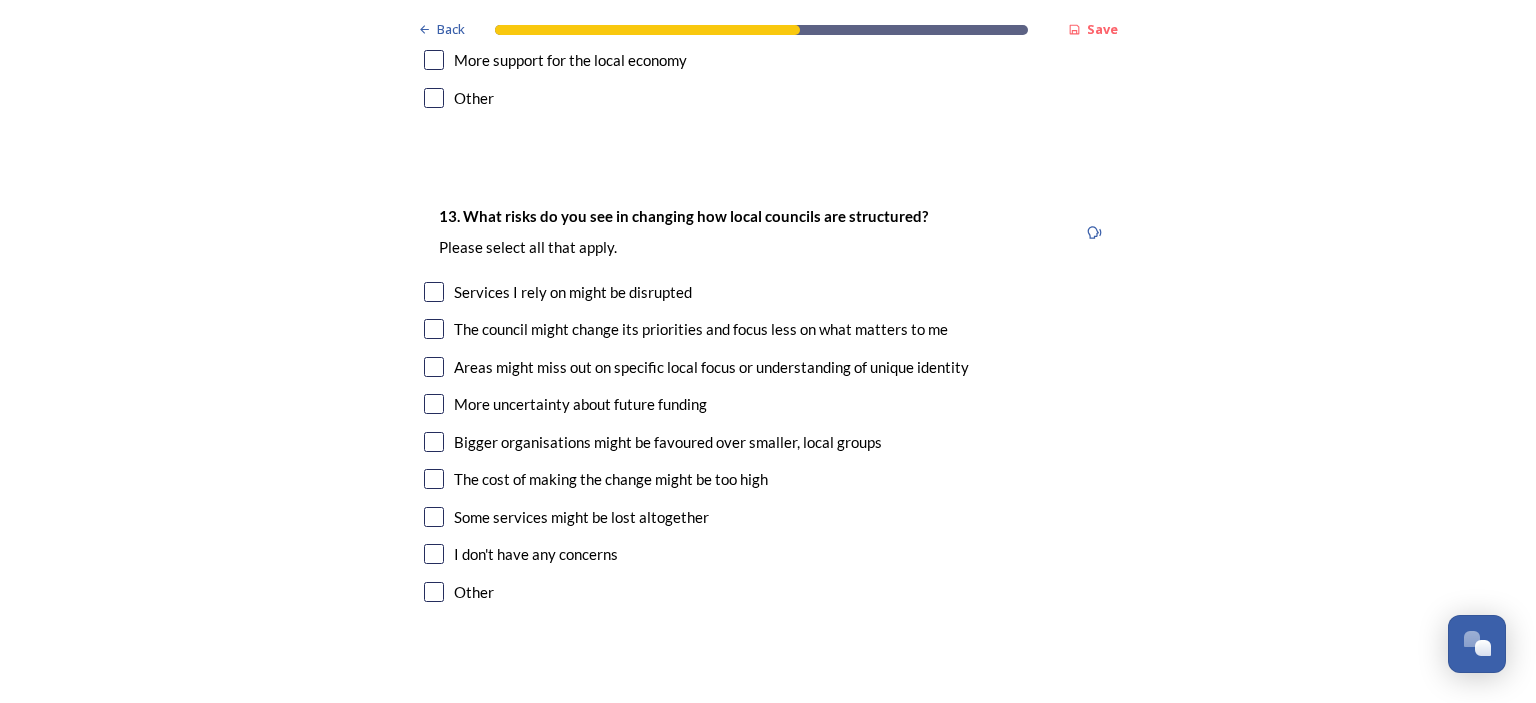 click at bounding box center (434, 367) 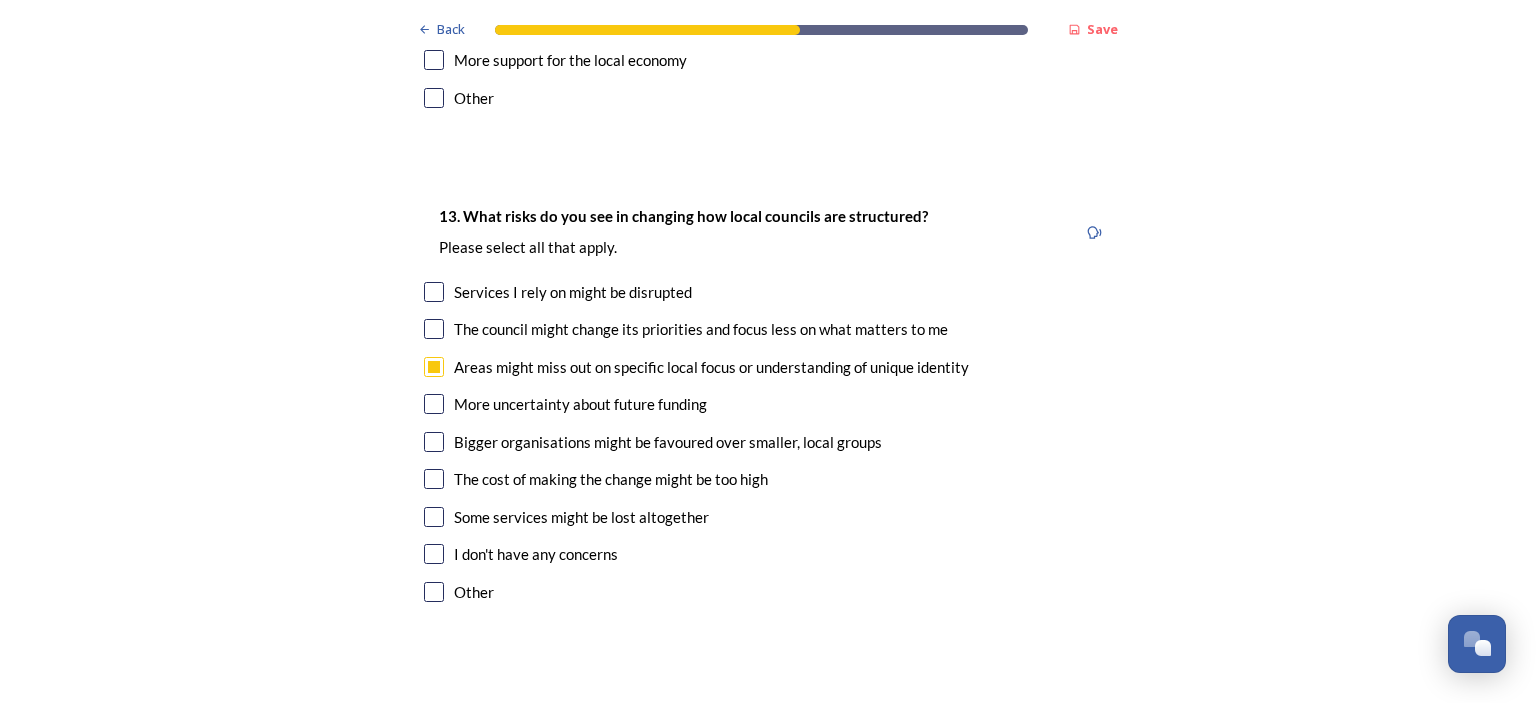 click at bounding box center (434, 329) 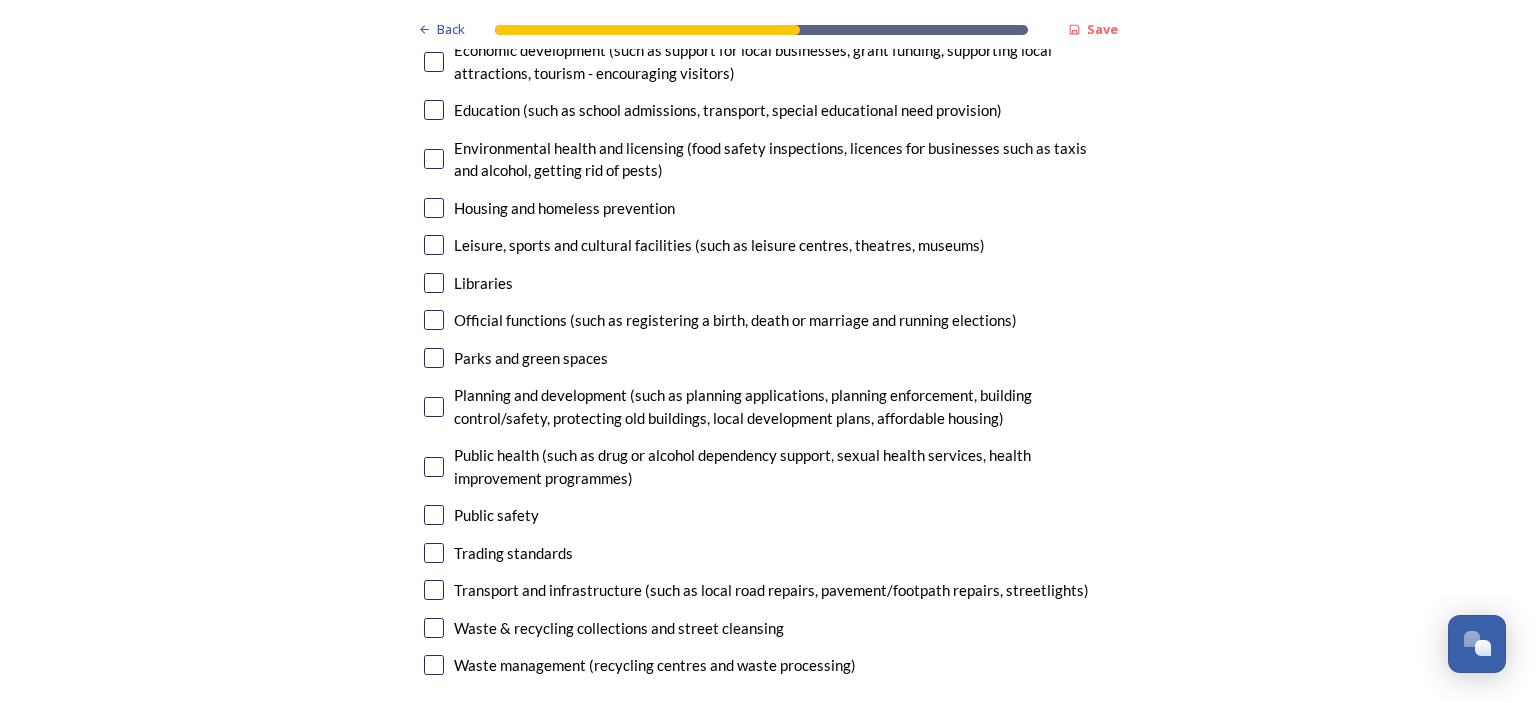 scroll, scrollTop: 4800, scrollLeft: 0, axis: vertical 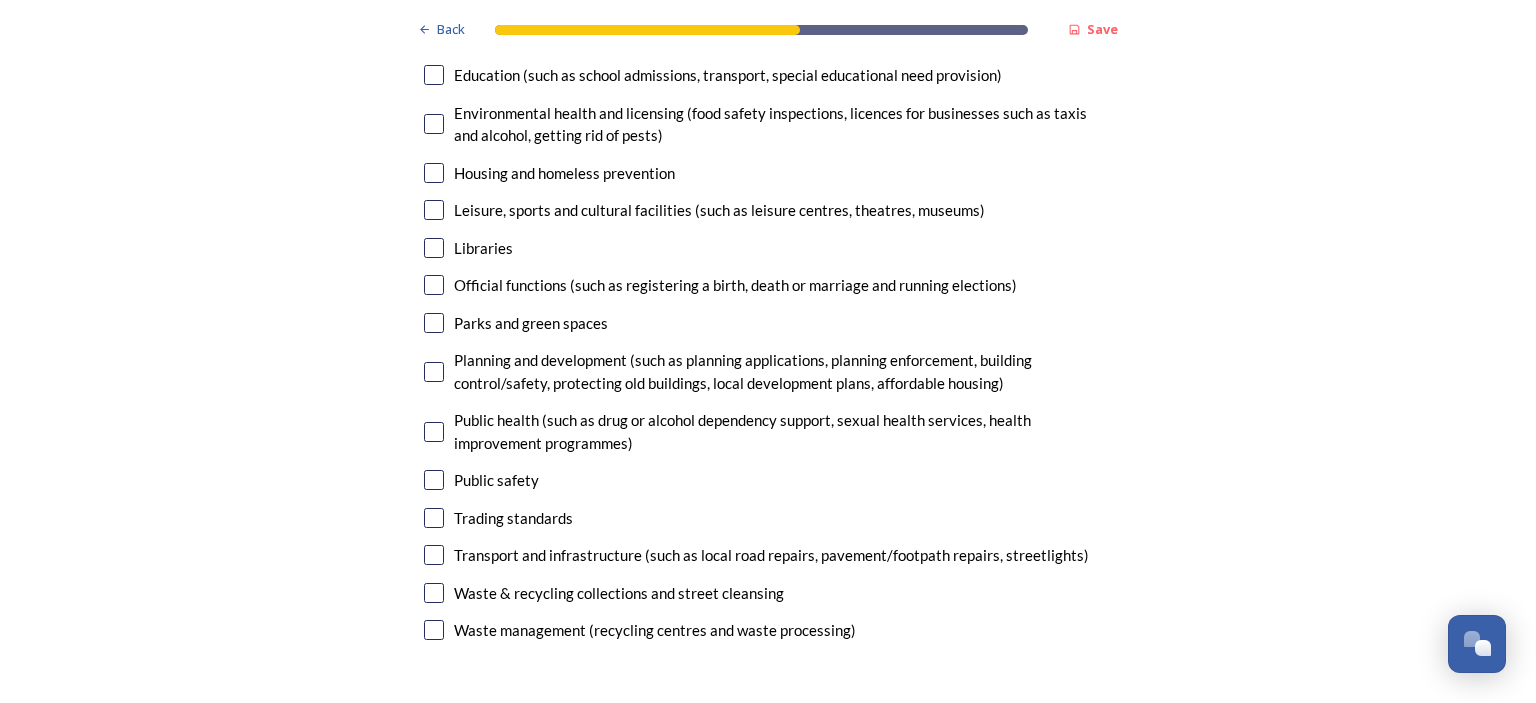 click at bounding box center [434, 372] 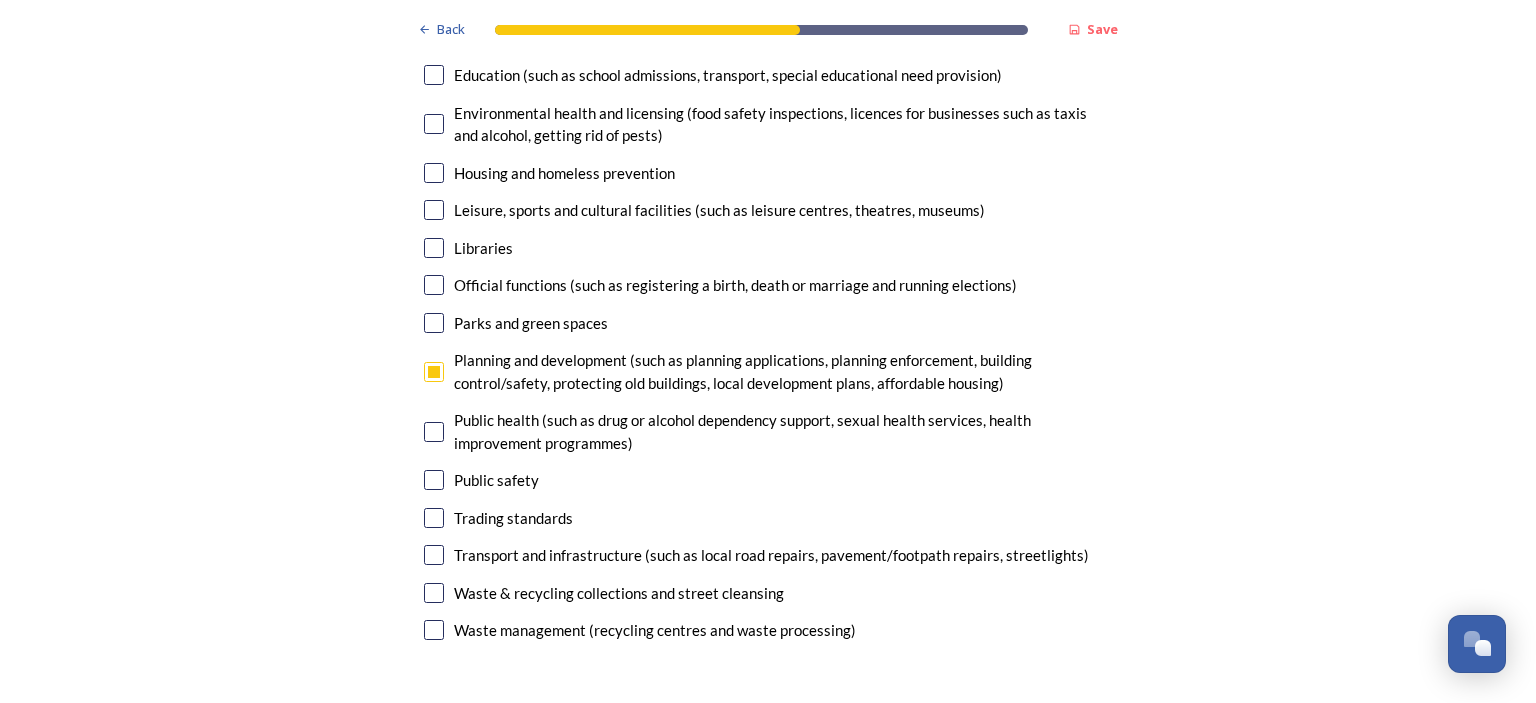 click at bounding box center (434, 555) 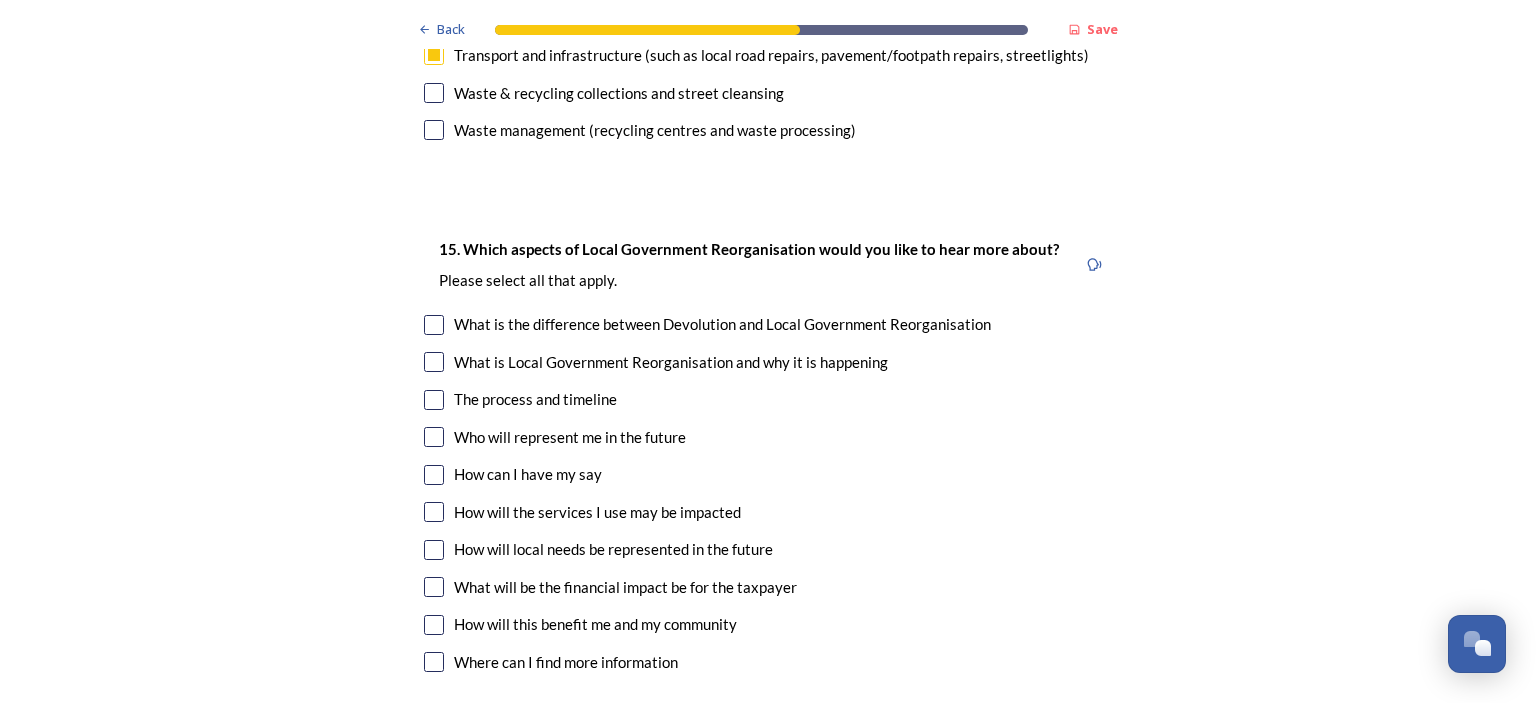 scroll, scrollTop: 5400, scrollLeft: 0, axis: vertical 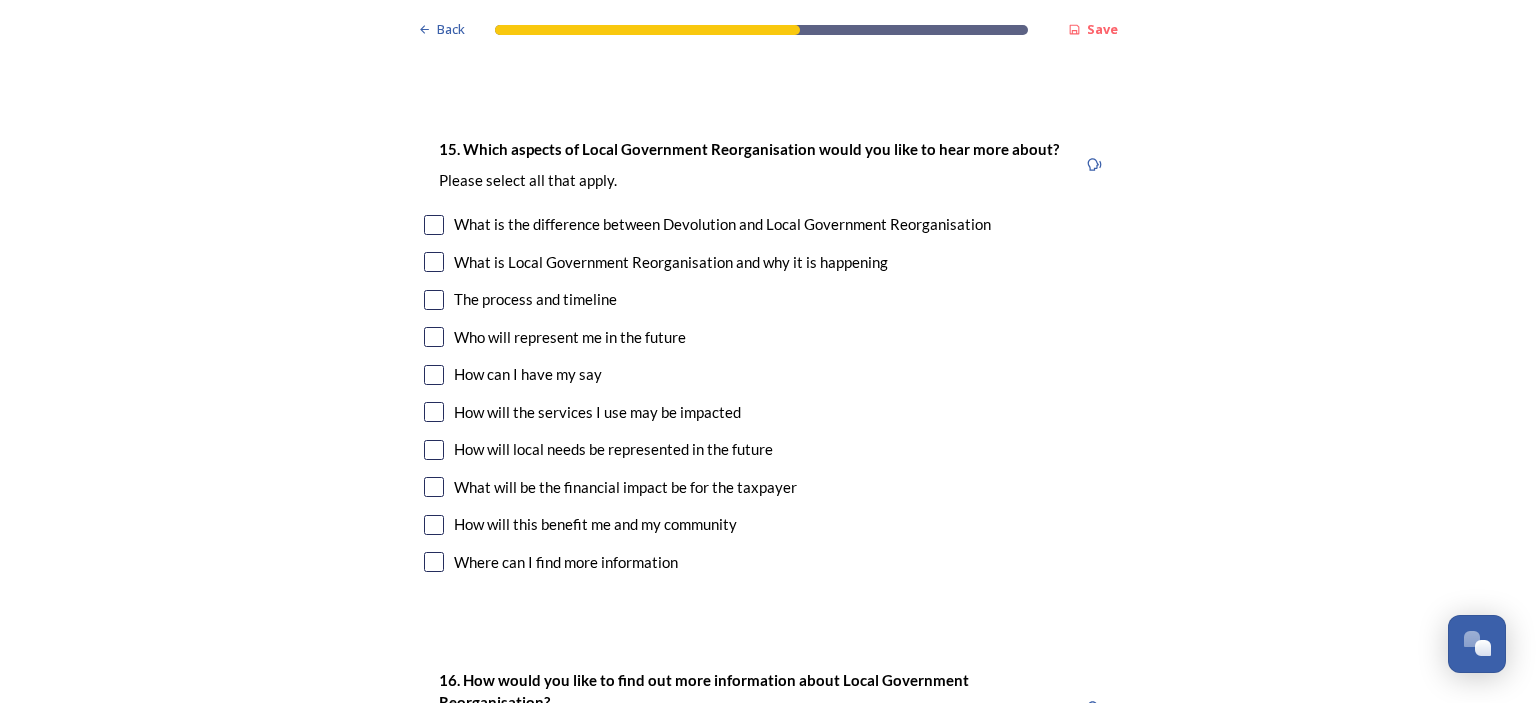 click at bounding box center (434, 225) 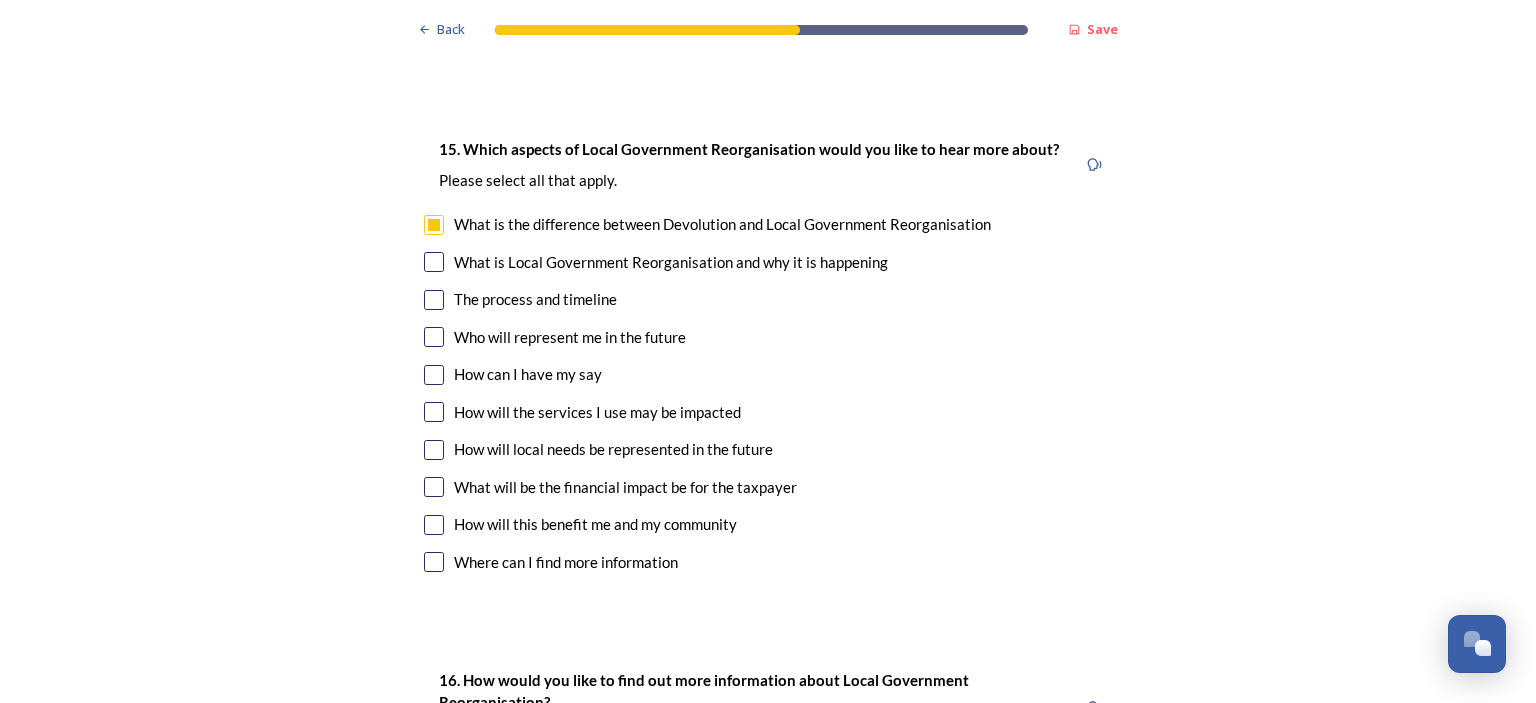 click at bounding box center [434, 225] 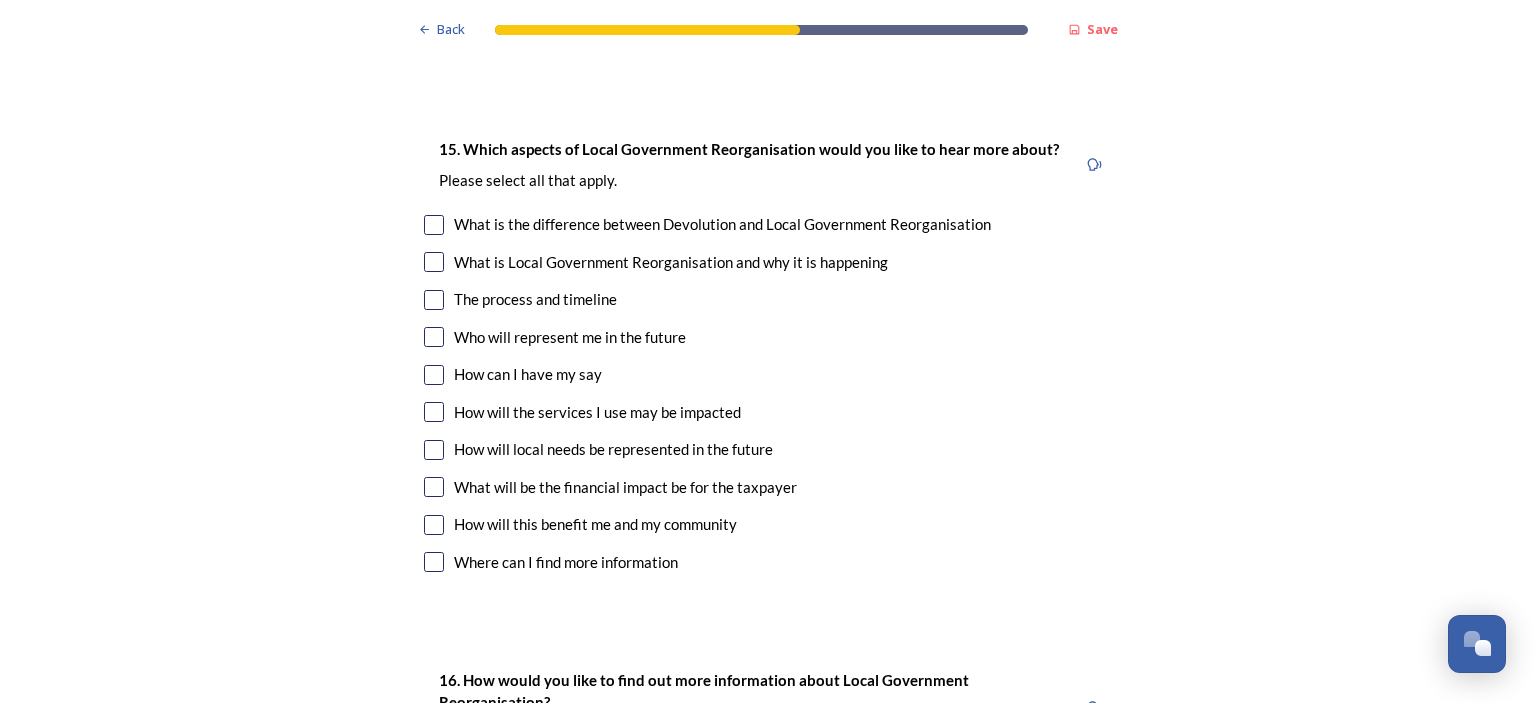 click at bounding box center [434, 487] 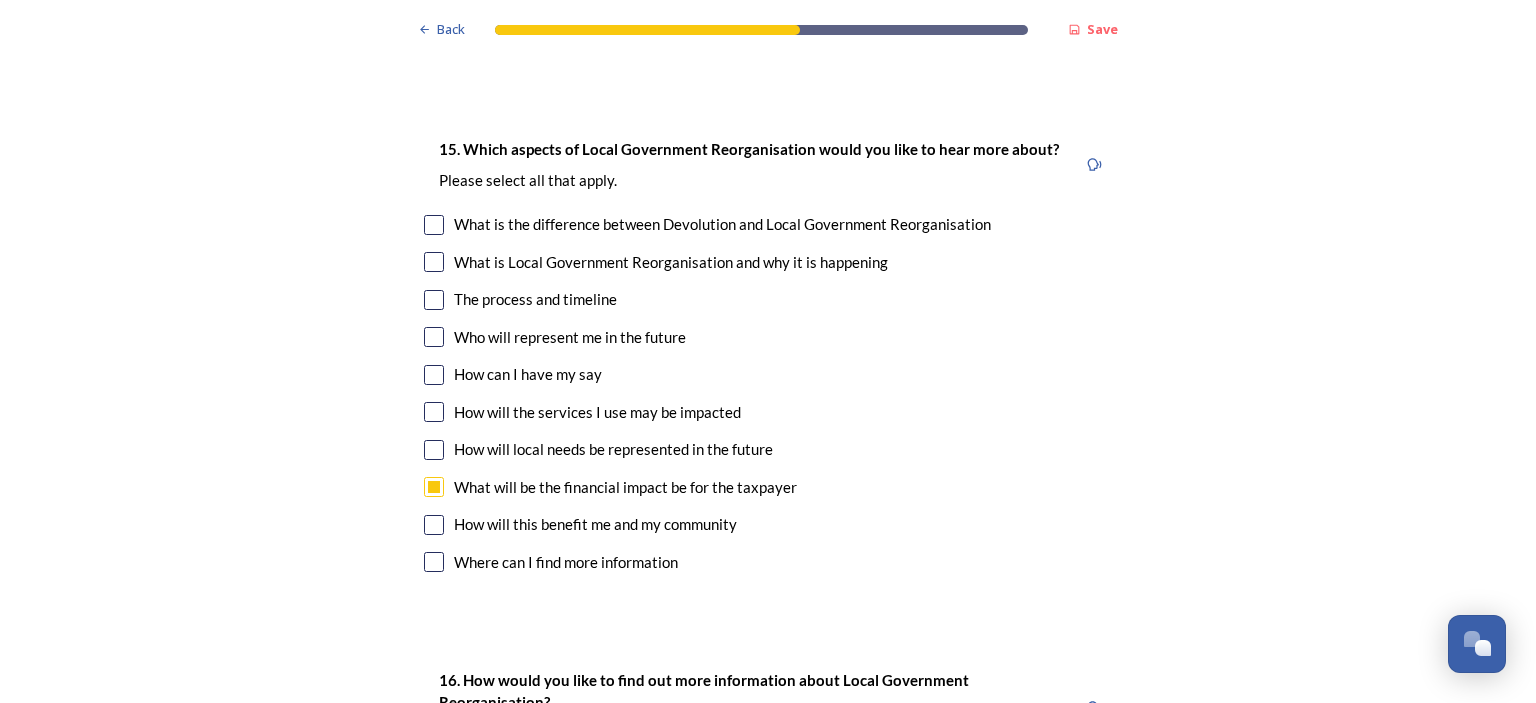 click at bounding box center [434, 225] 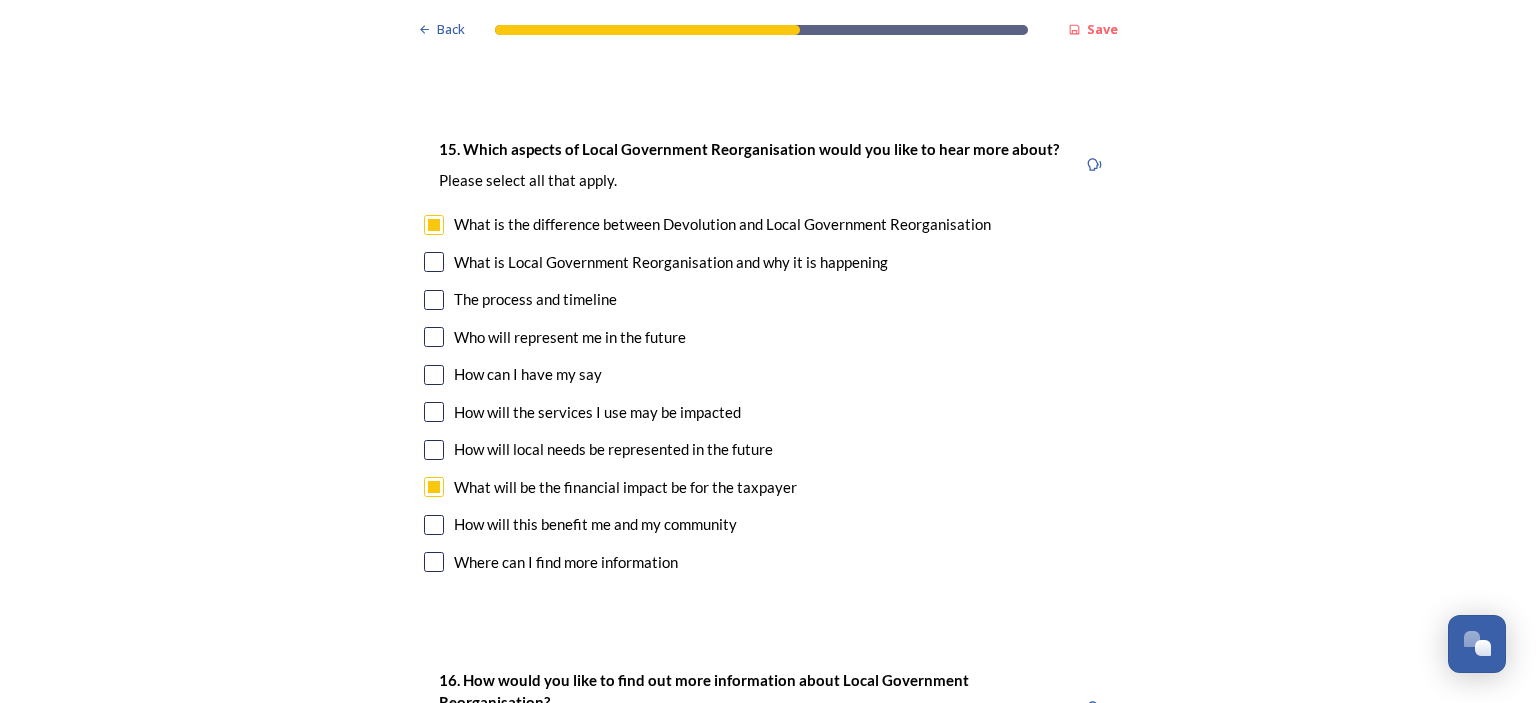 click at bounding box center (434, 262) 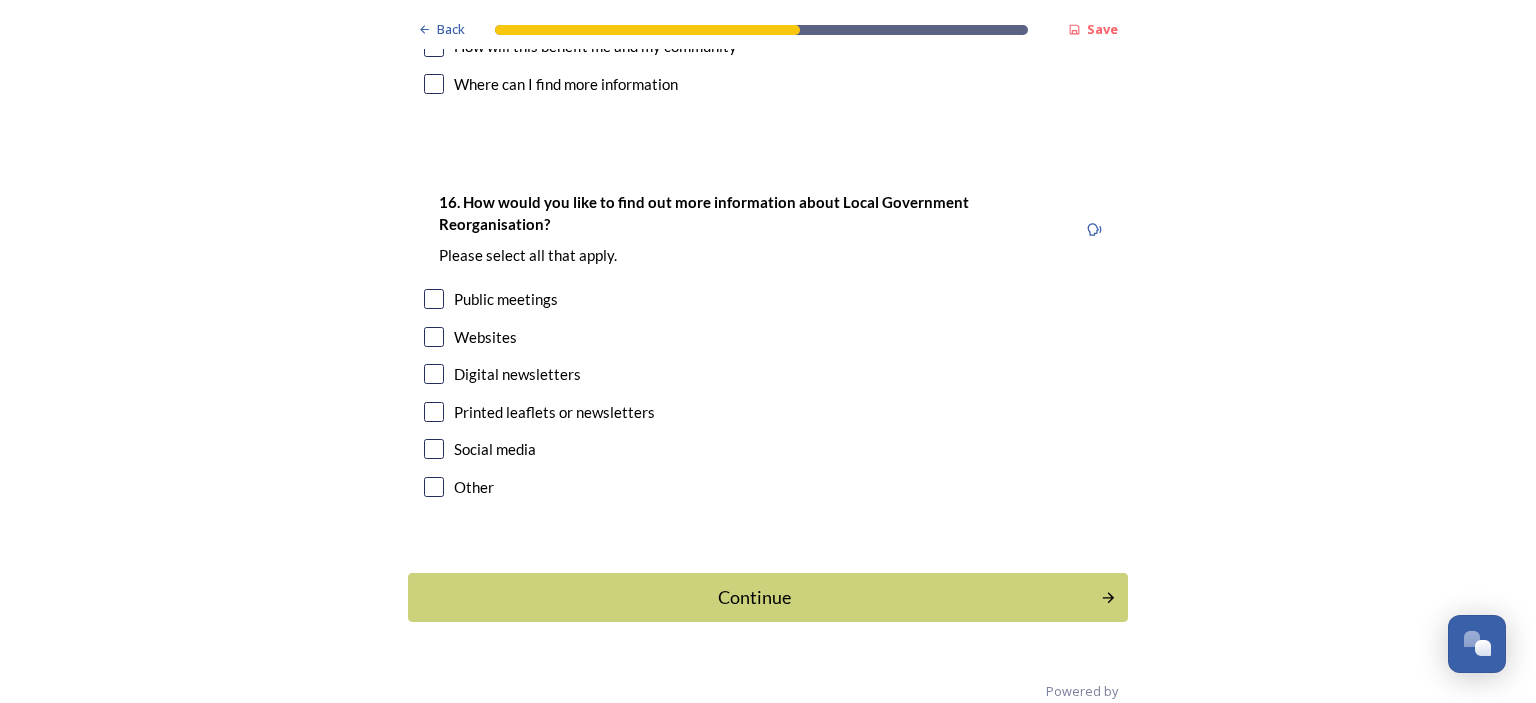 scroll, scrollTop: 5912, scrollLeft: 0, axis: vertical 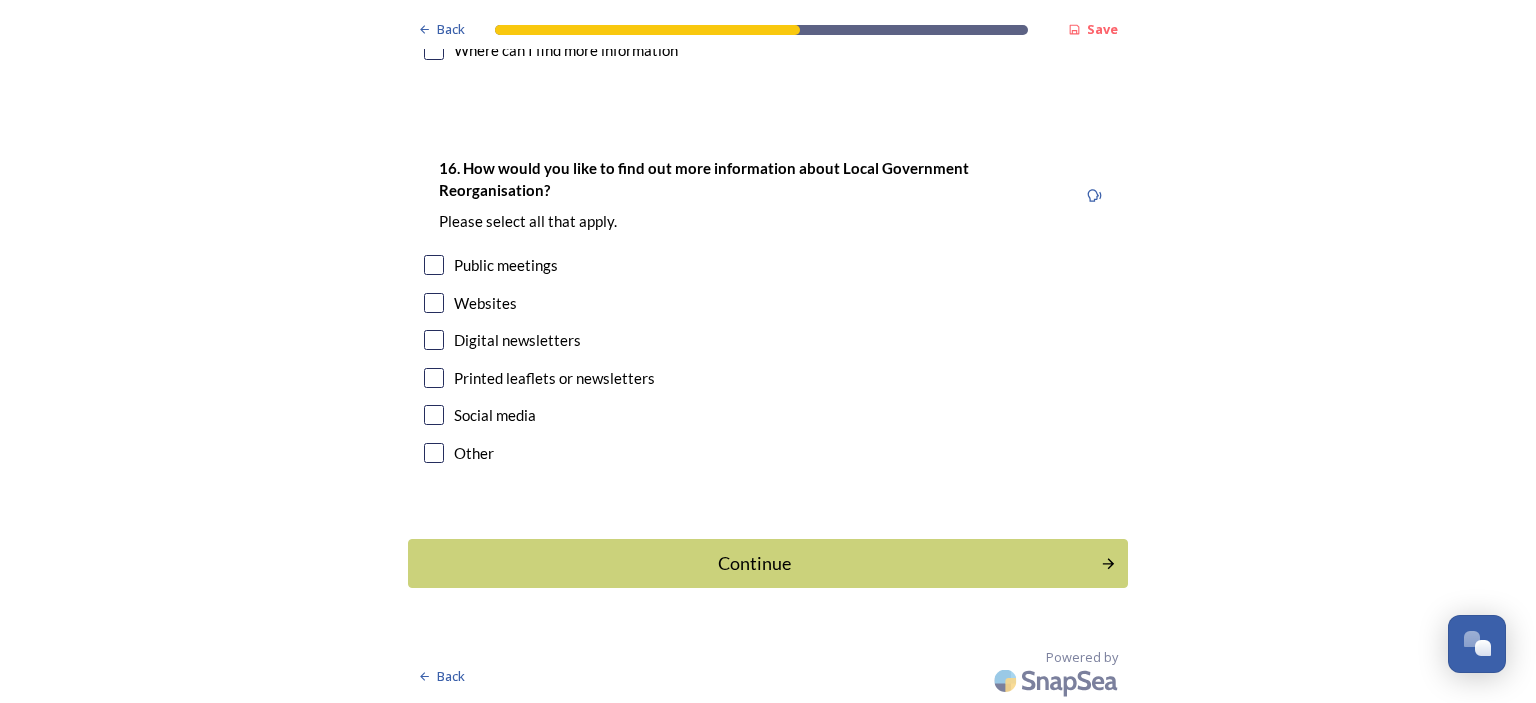 click at bounding box center [434, 340] 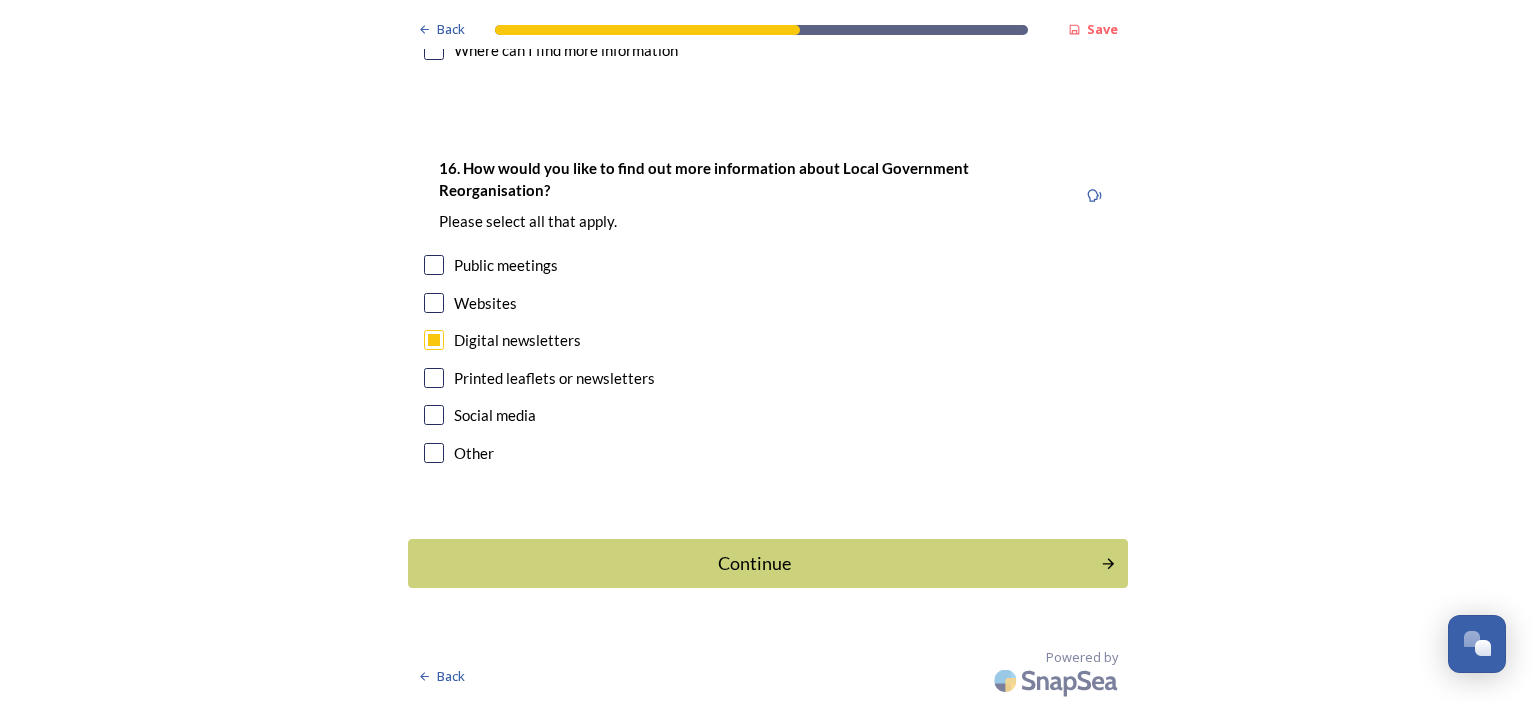 click at bounding box center (434, 265) 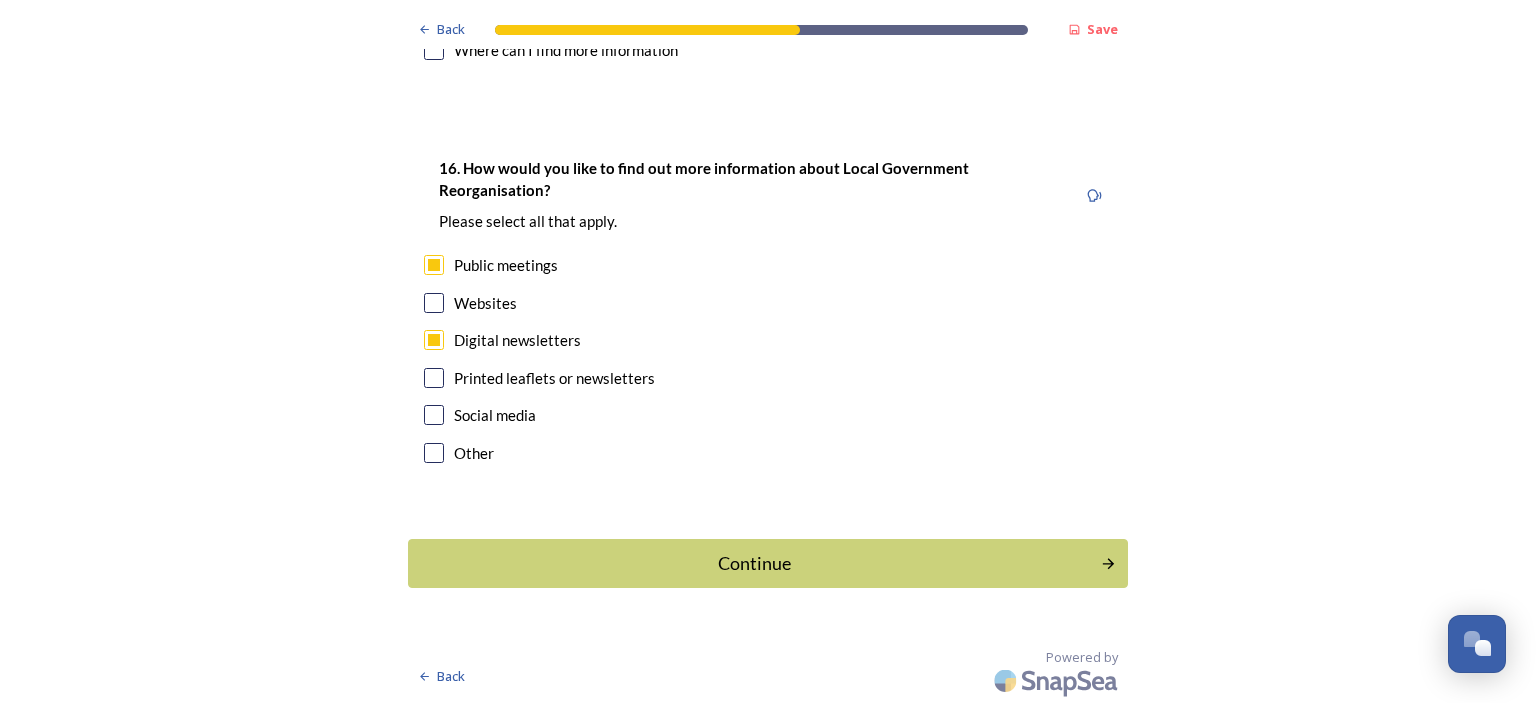 click at bounding box center [434, 303] 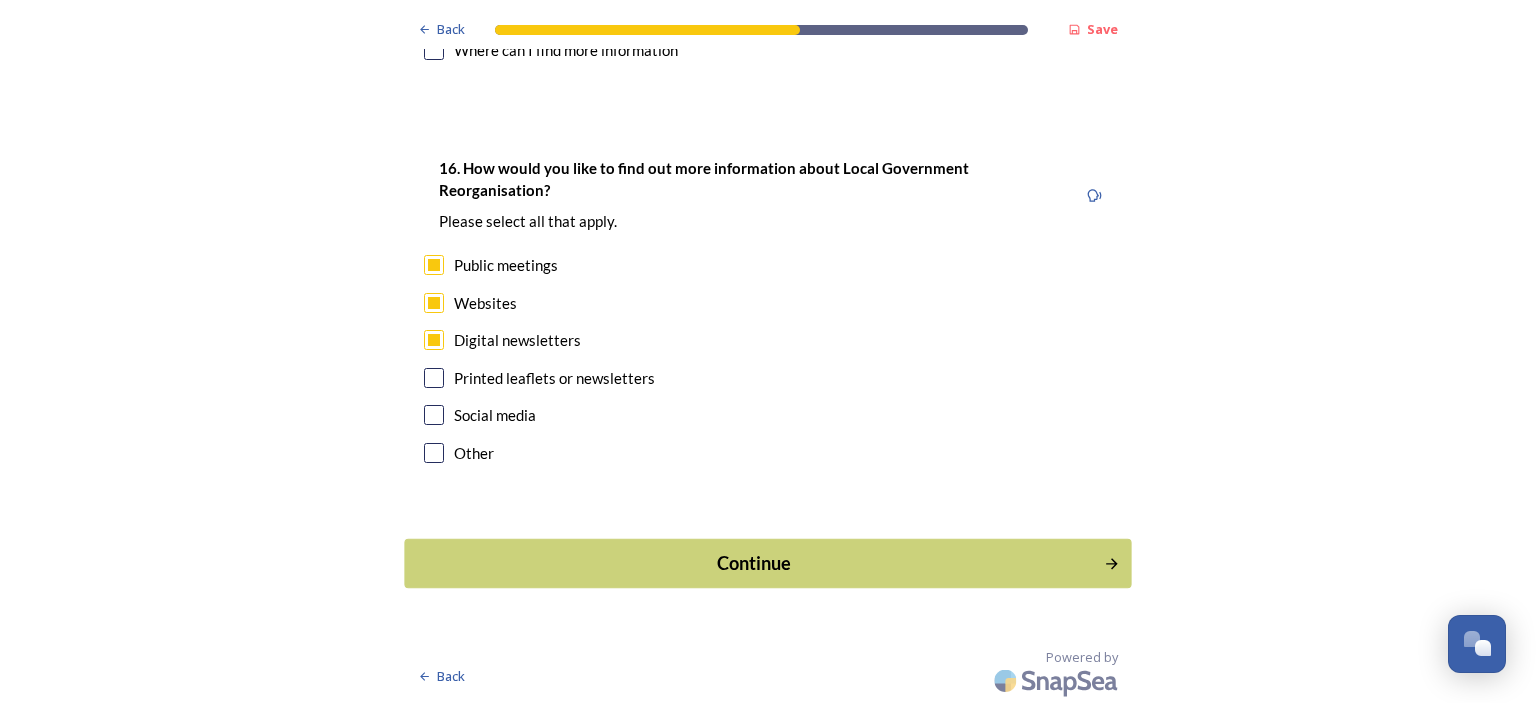 click on "Continue" at bounding box center [754, 563] 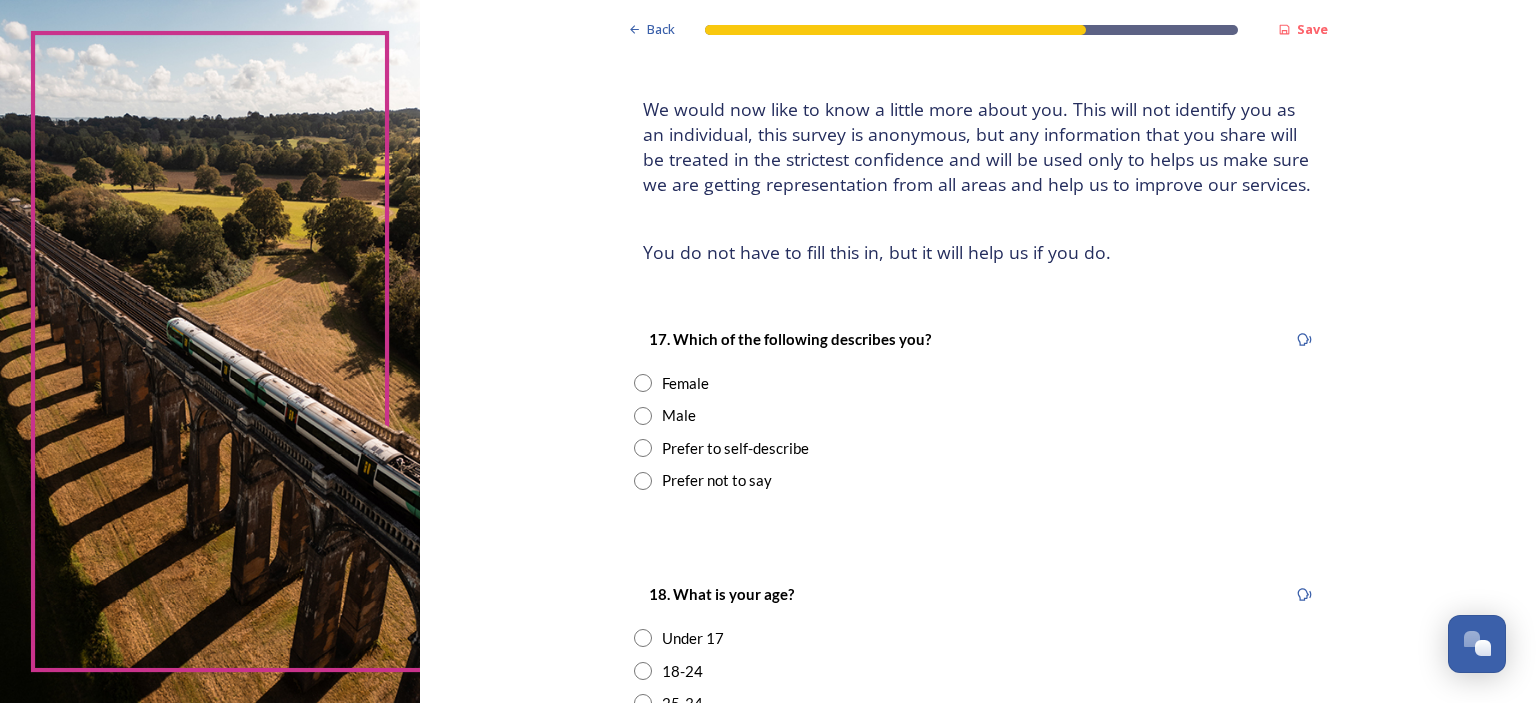 scroll, scrollTop: 200, scrollLeft: 0, axis: vertical 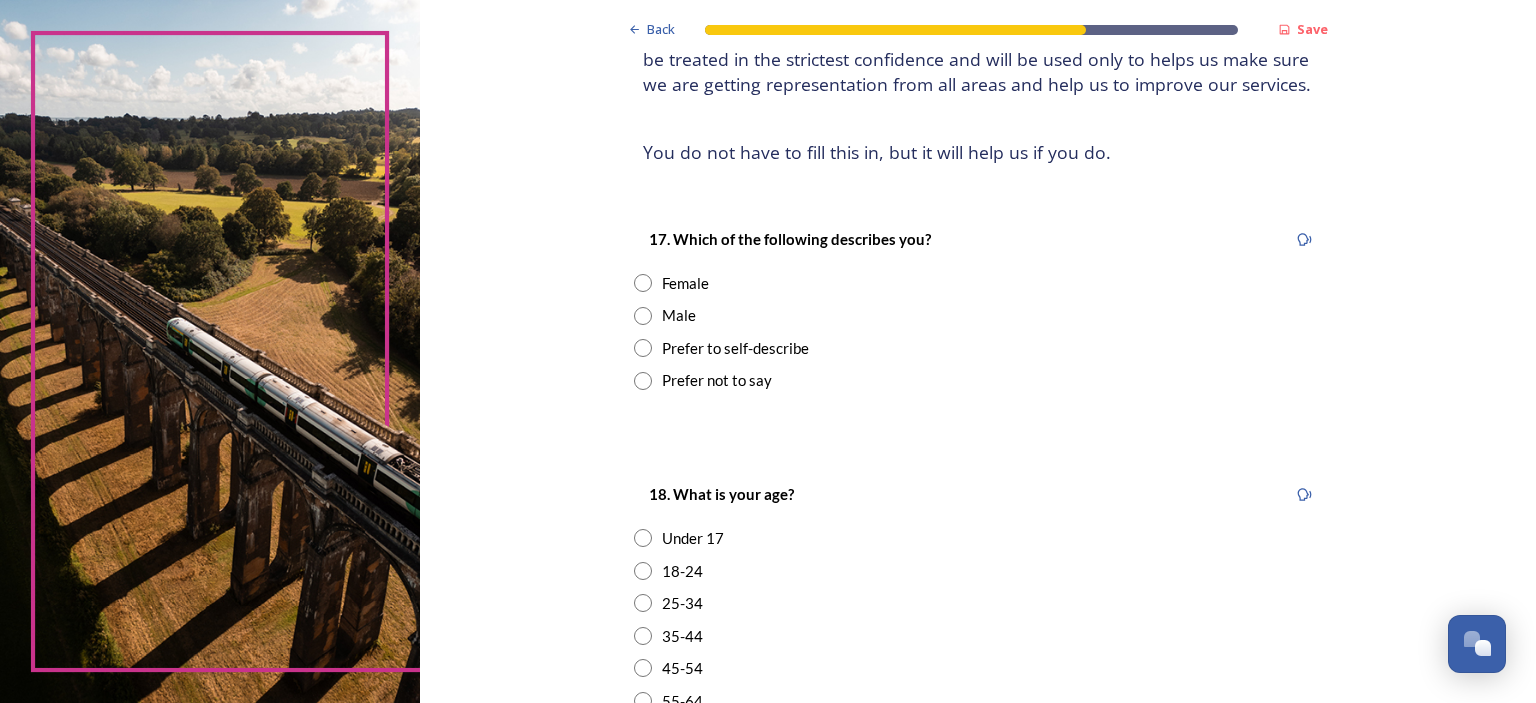 click at bounding box center (643, 316) 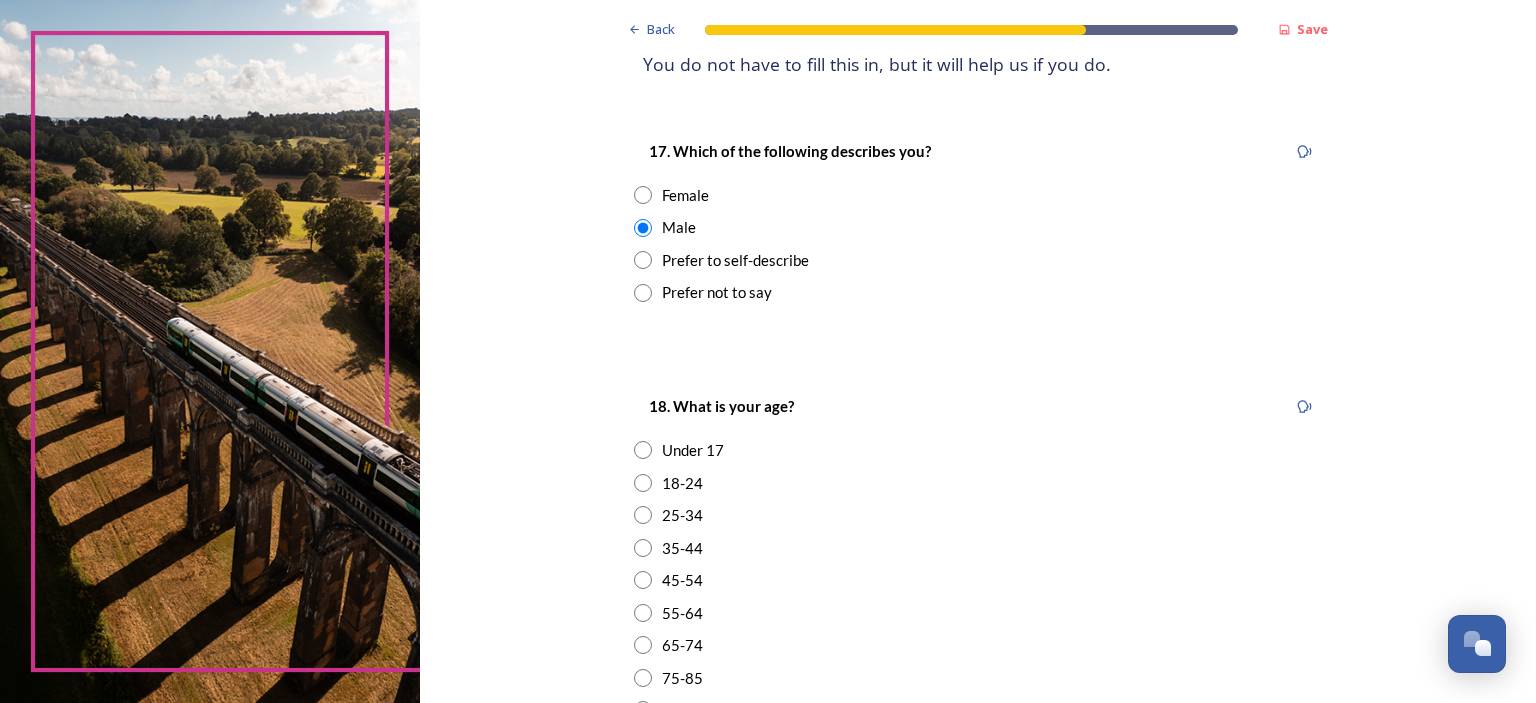 scroll, scrollTop: 400, scrollLeft: 0, axis: vertical 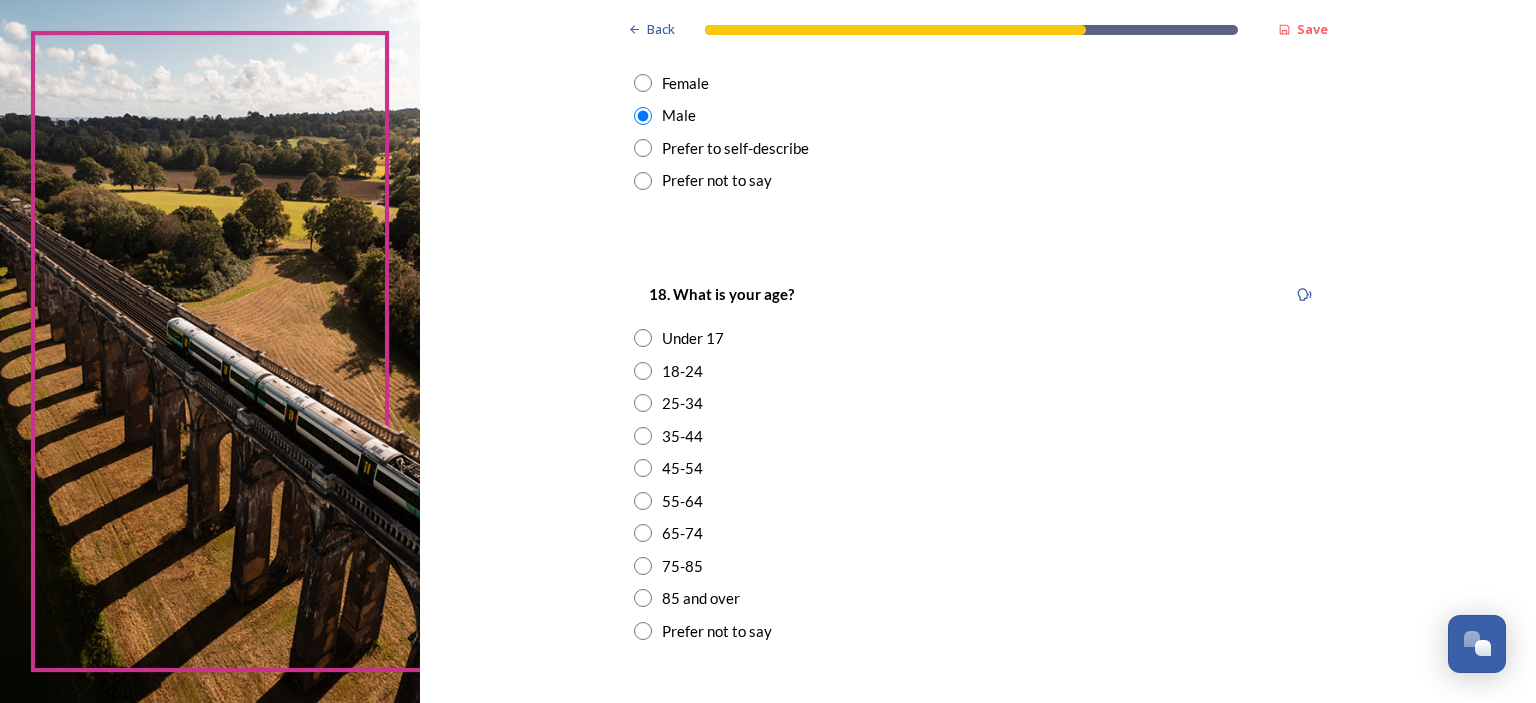 click at bounding box center (643, 533) 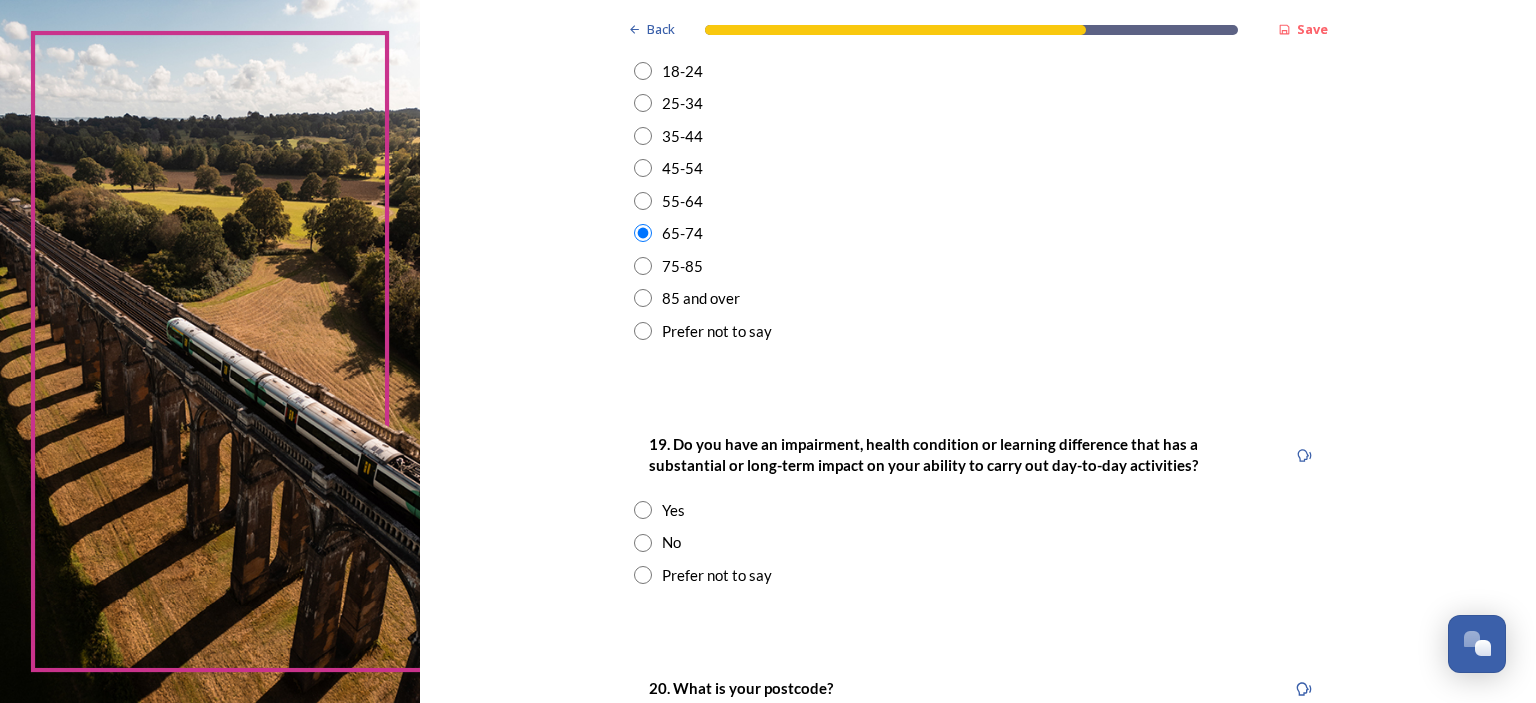 scroll, scrollTop: 800, scrollLeft: 0, axis: vertical 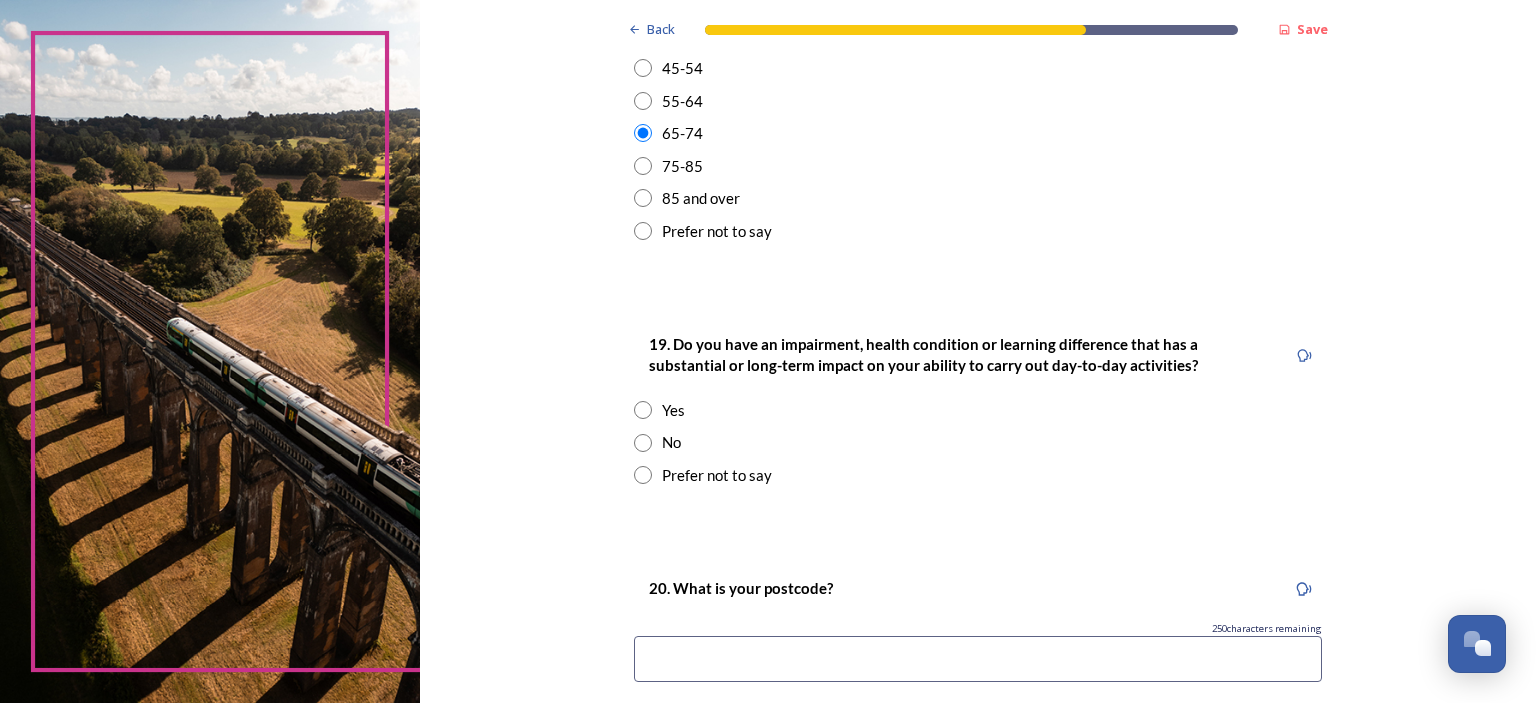 click at bounding box center (643, 443) 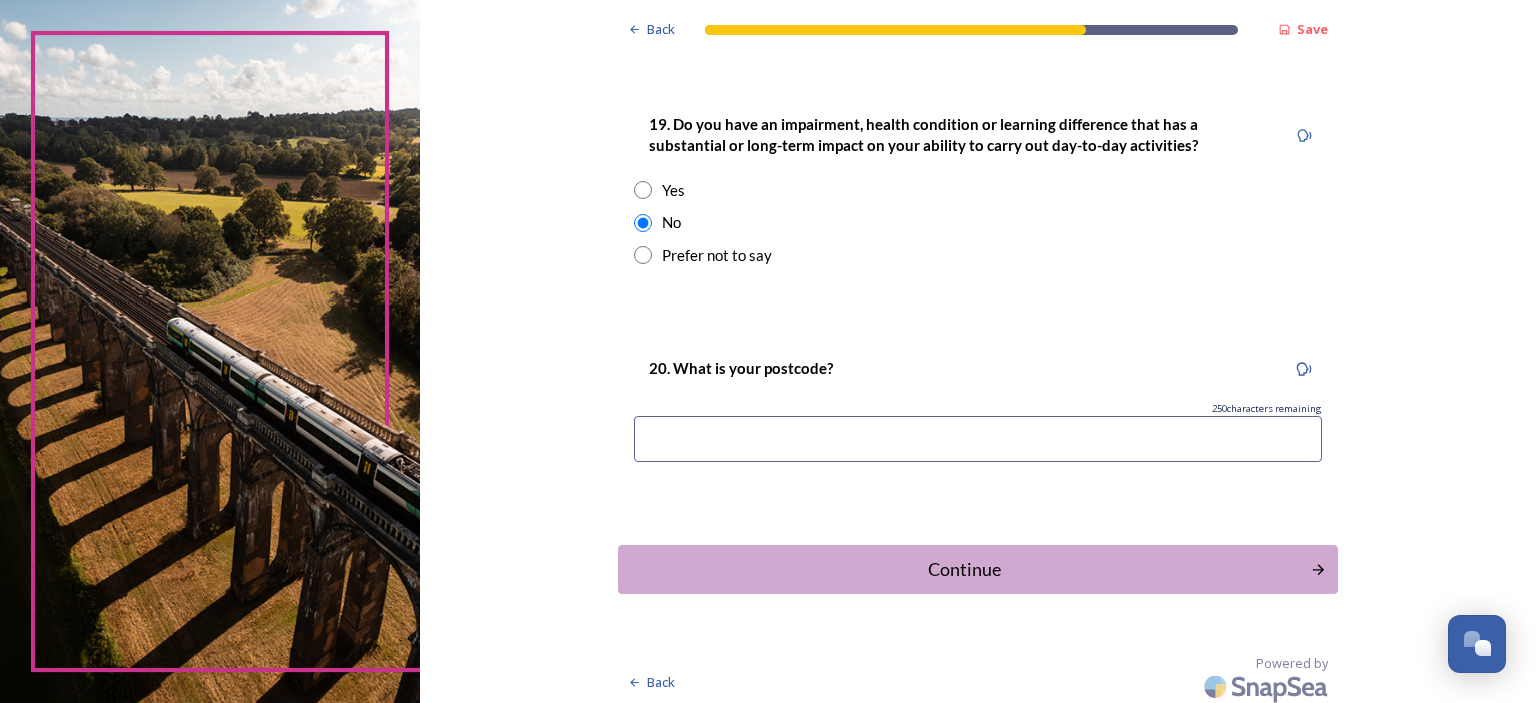 scroll, scrollTop: 1026, scrollLeft: 0, axis: vertical 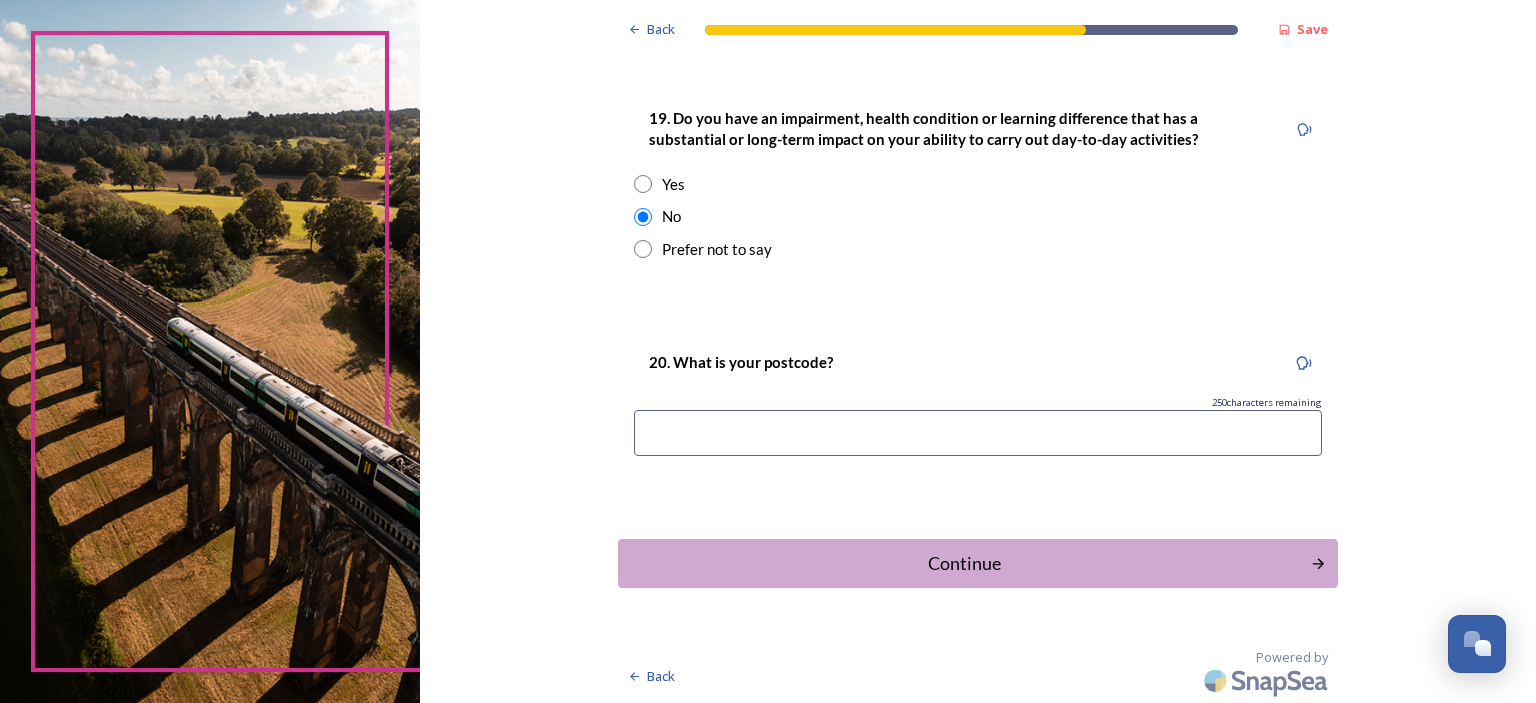 click at bounding box center [978, 433] 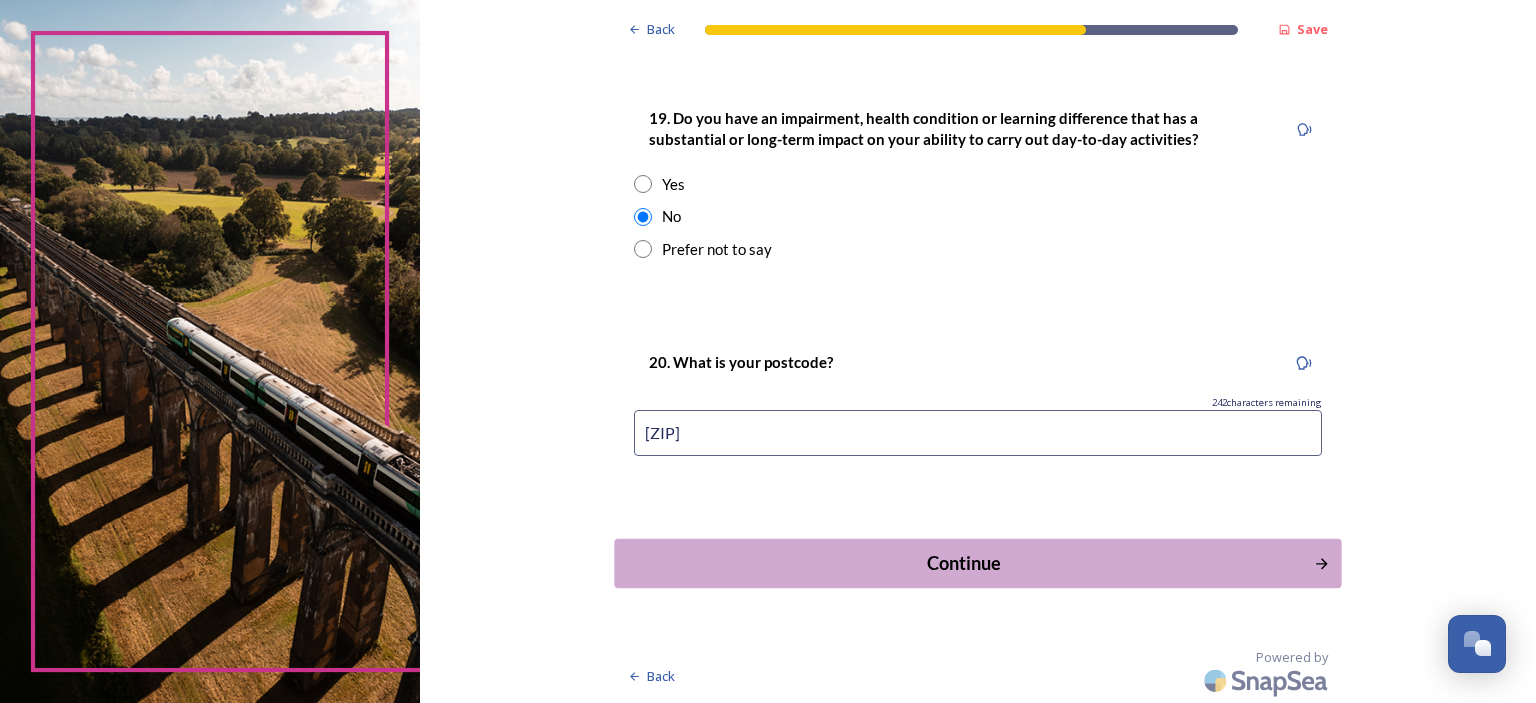 type on "[ZIP]" 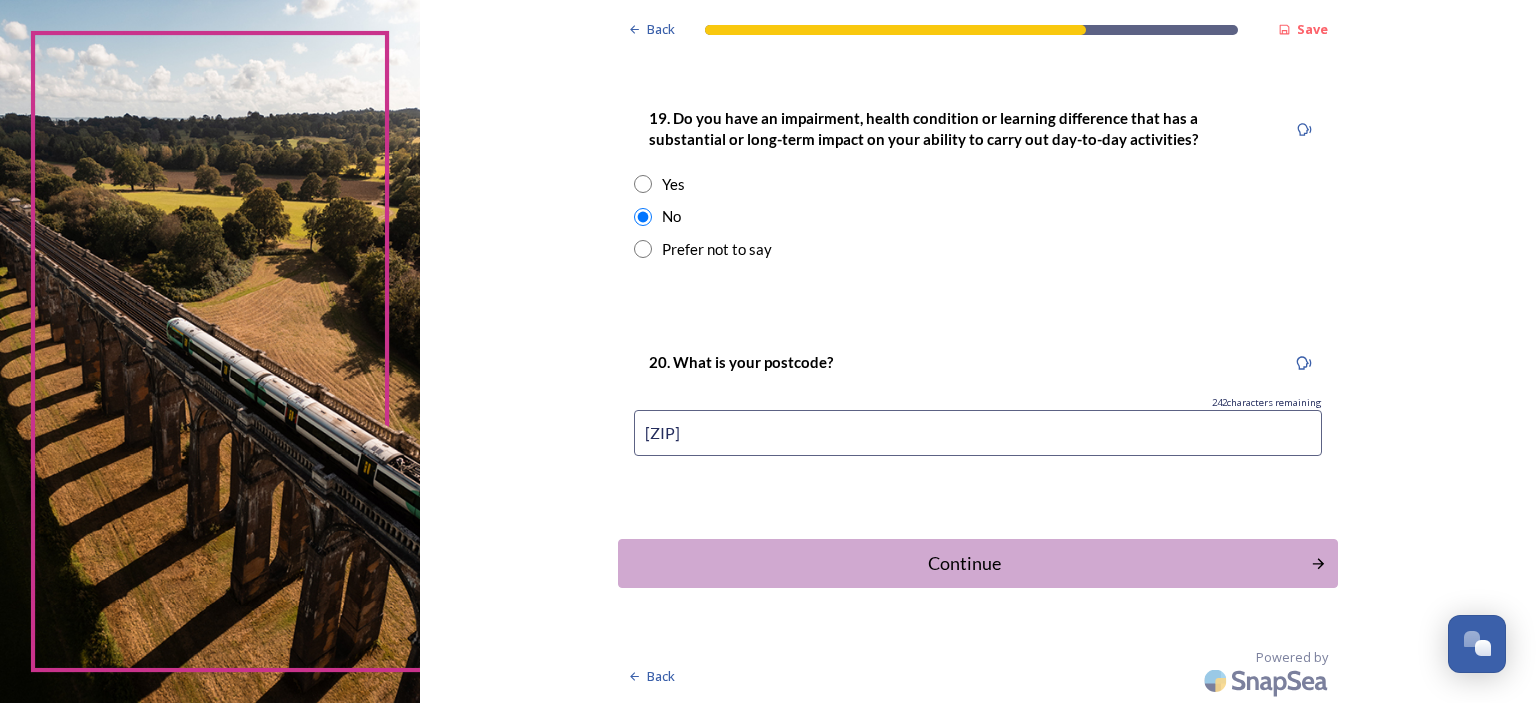 click on "Continue" at bounding box center [964, 563] 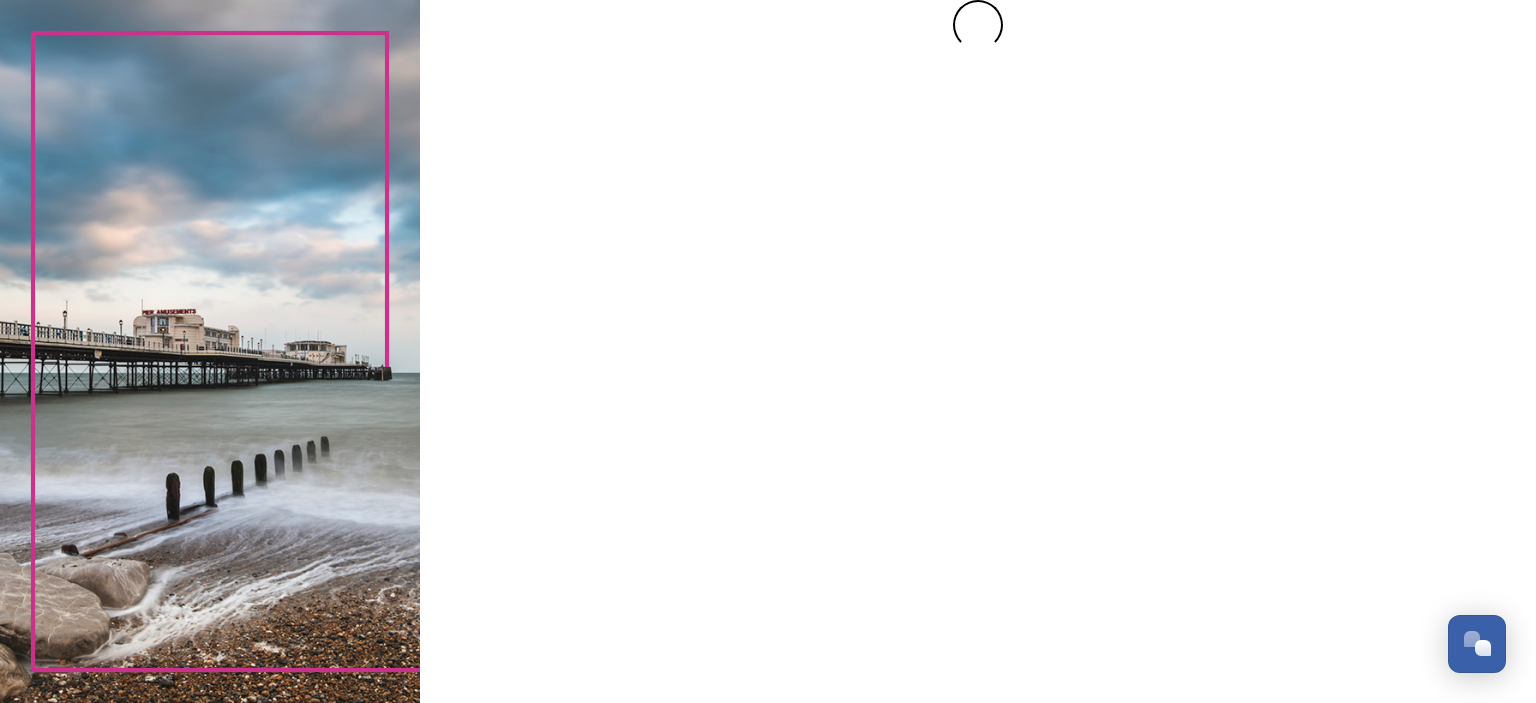 scroll, scrollTop: 0, scrollLeft: 0, axis: both 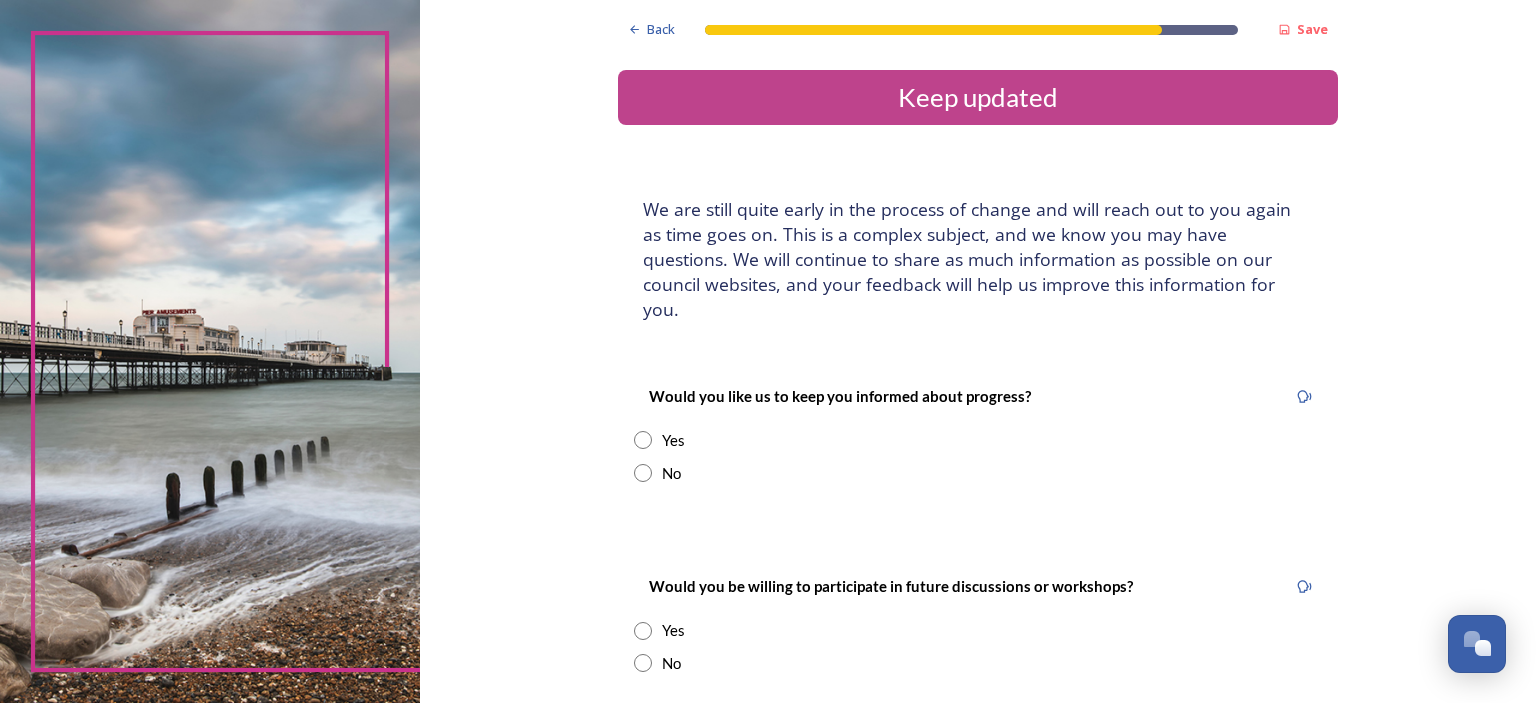 click at bounding box center [643, 473] 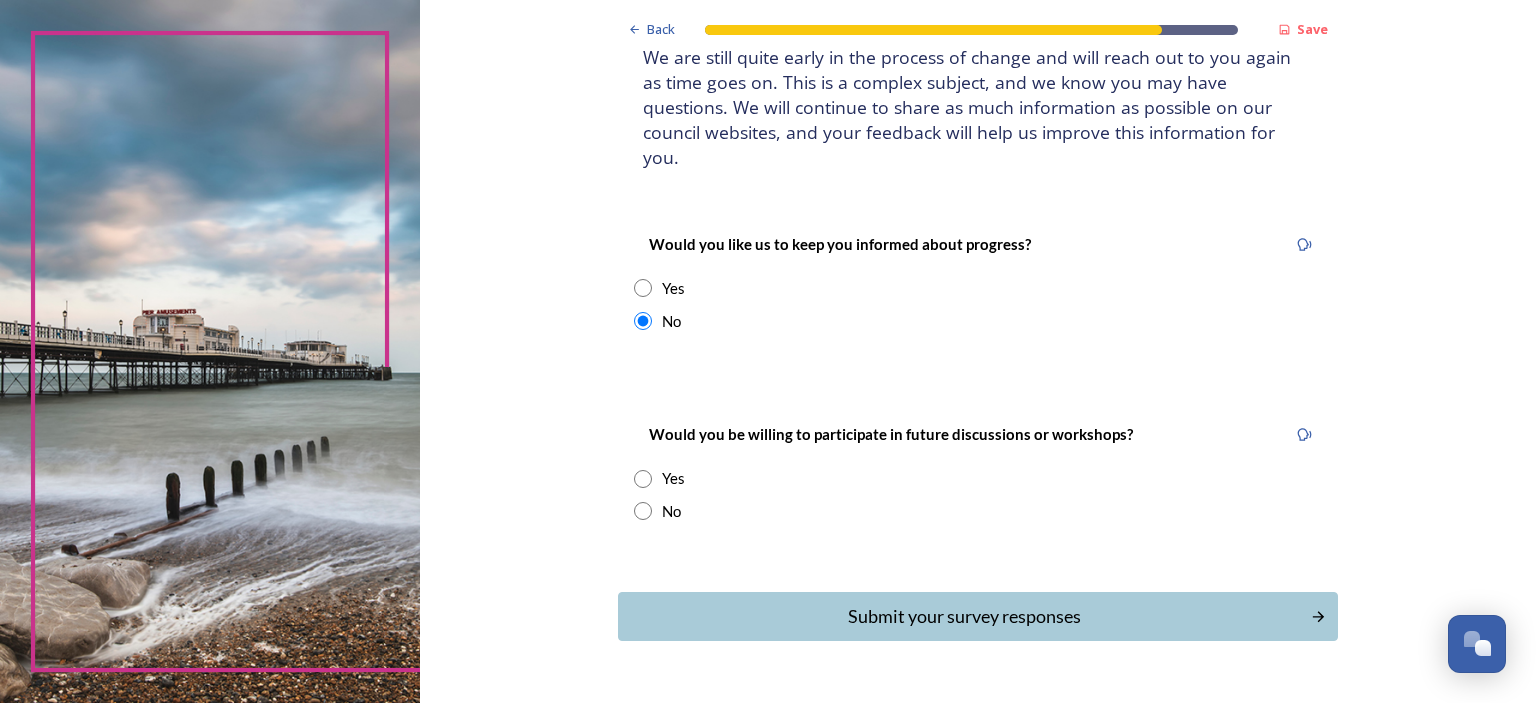 scroll, scrollTop: 180, scrollLeft: 0, axis: vertical 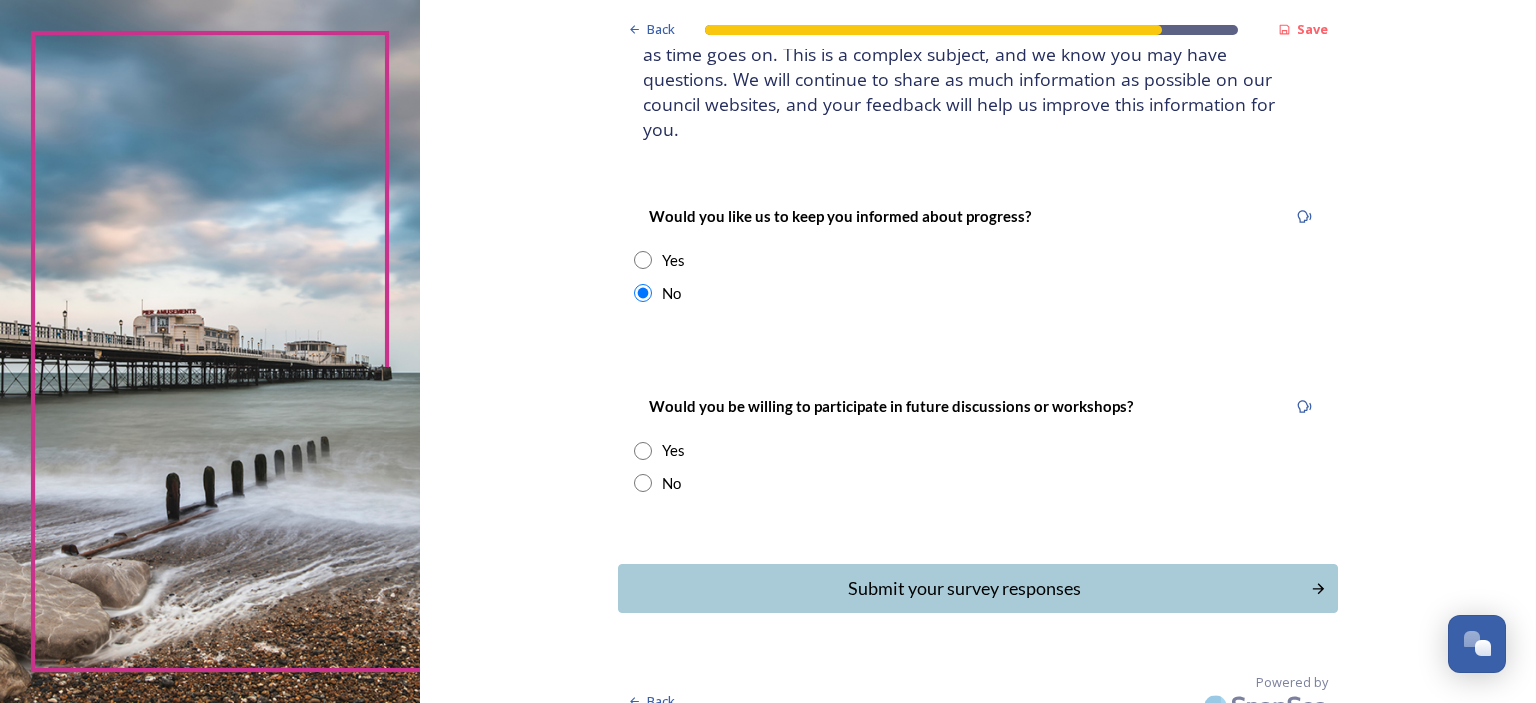 click at bounding box center [643, 451] 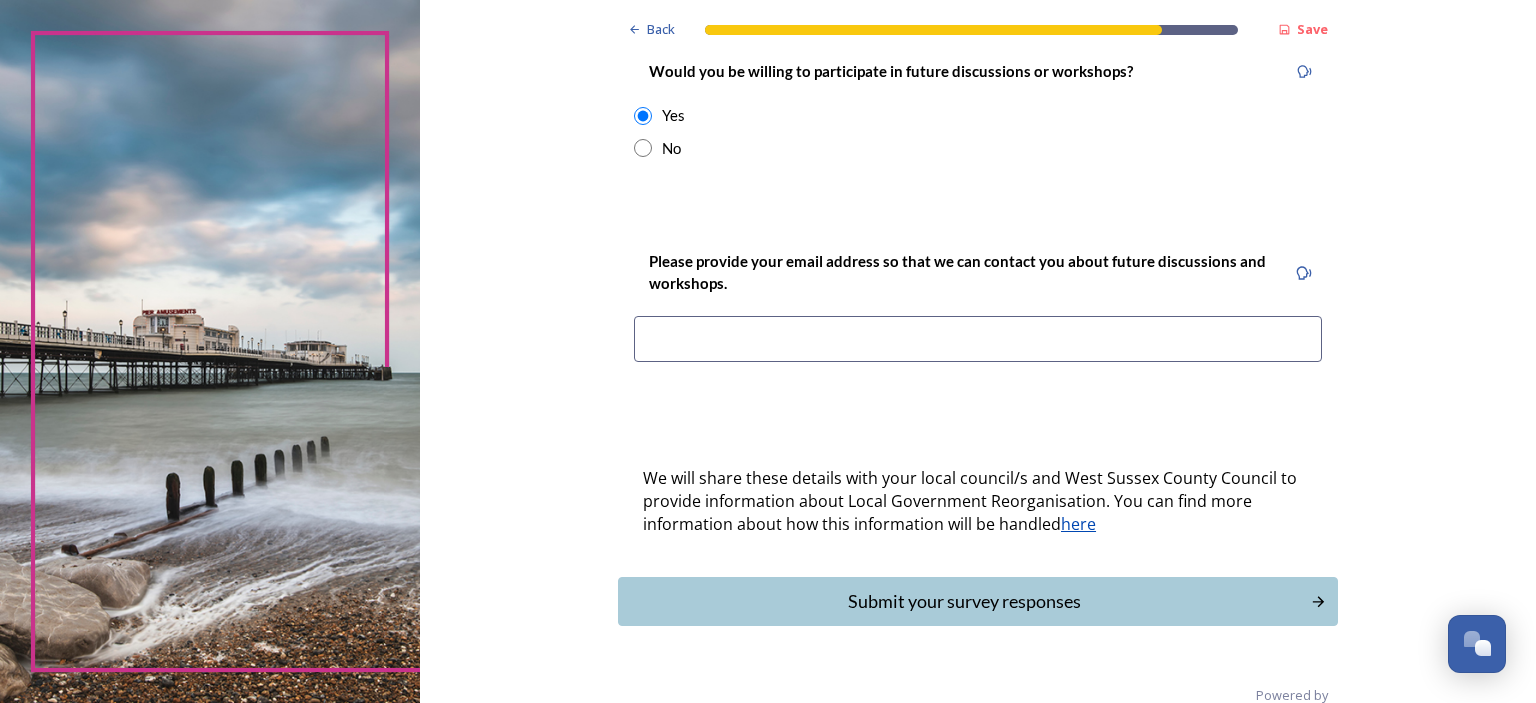 scroll, scrollTop: 528, scrollLeft: 0, axis: vertical 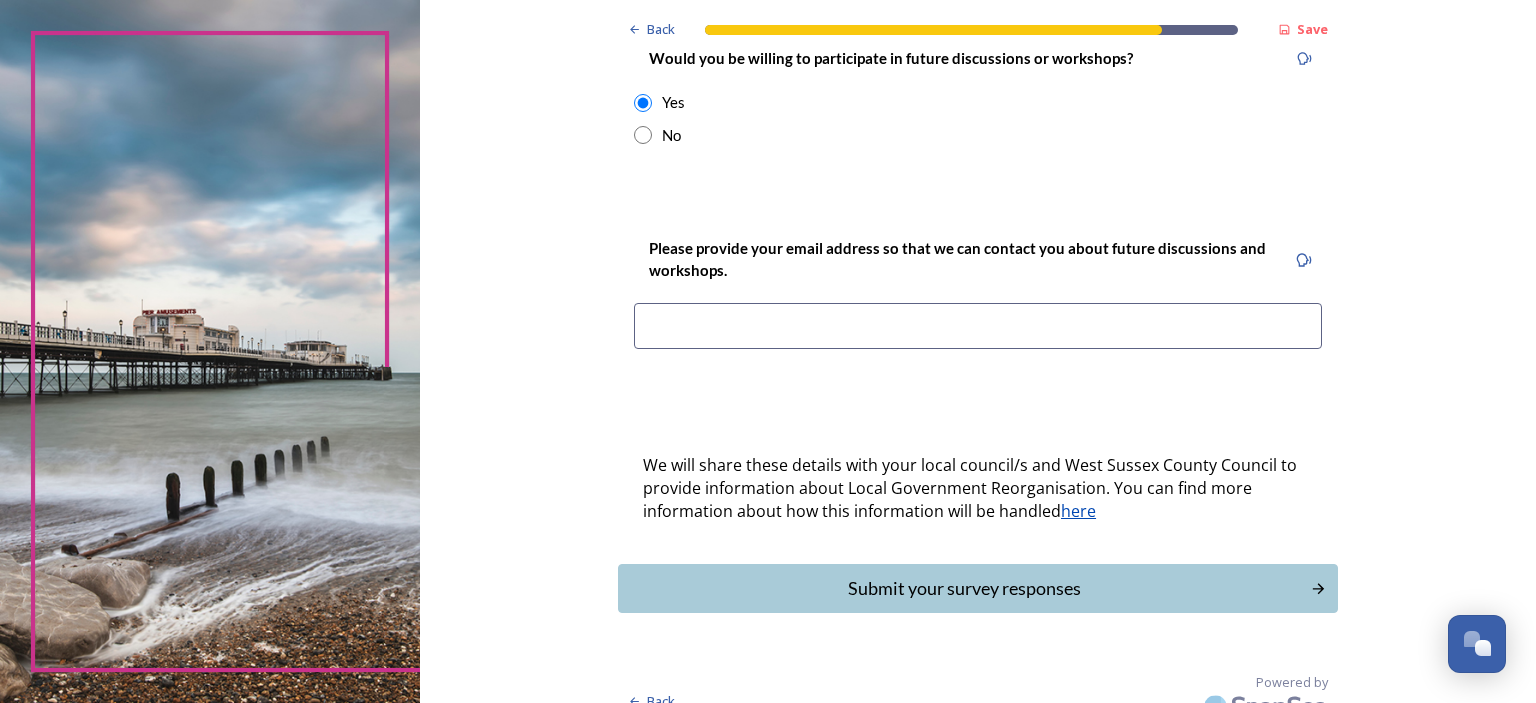 click at bounding box center (978, 326) 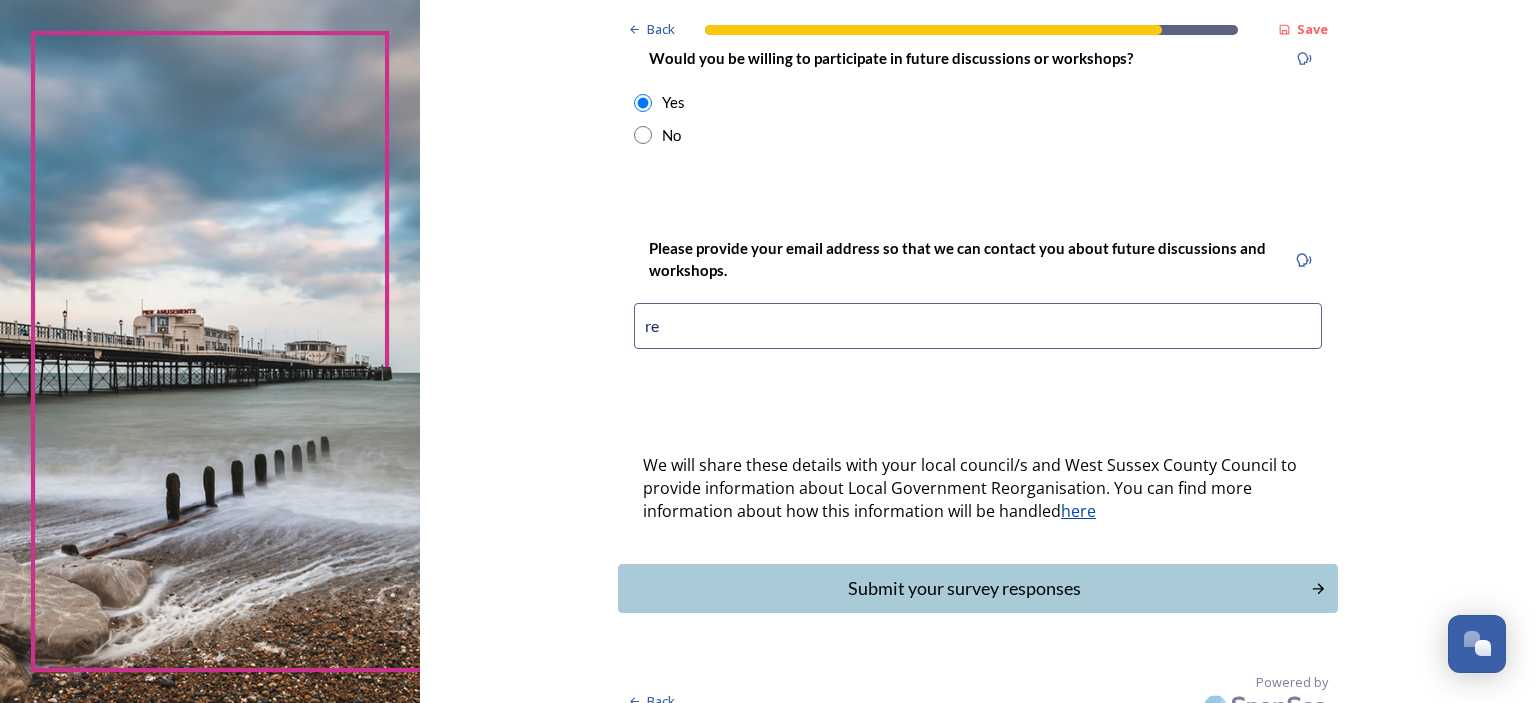 type on "r" 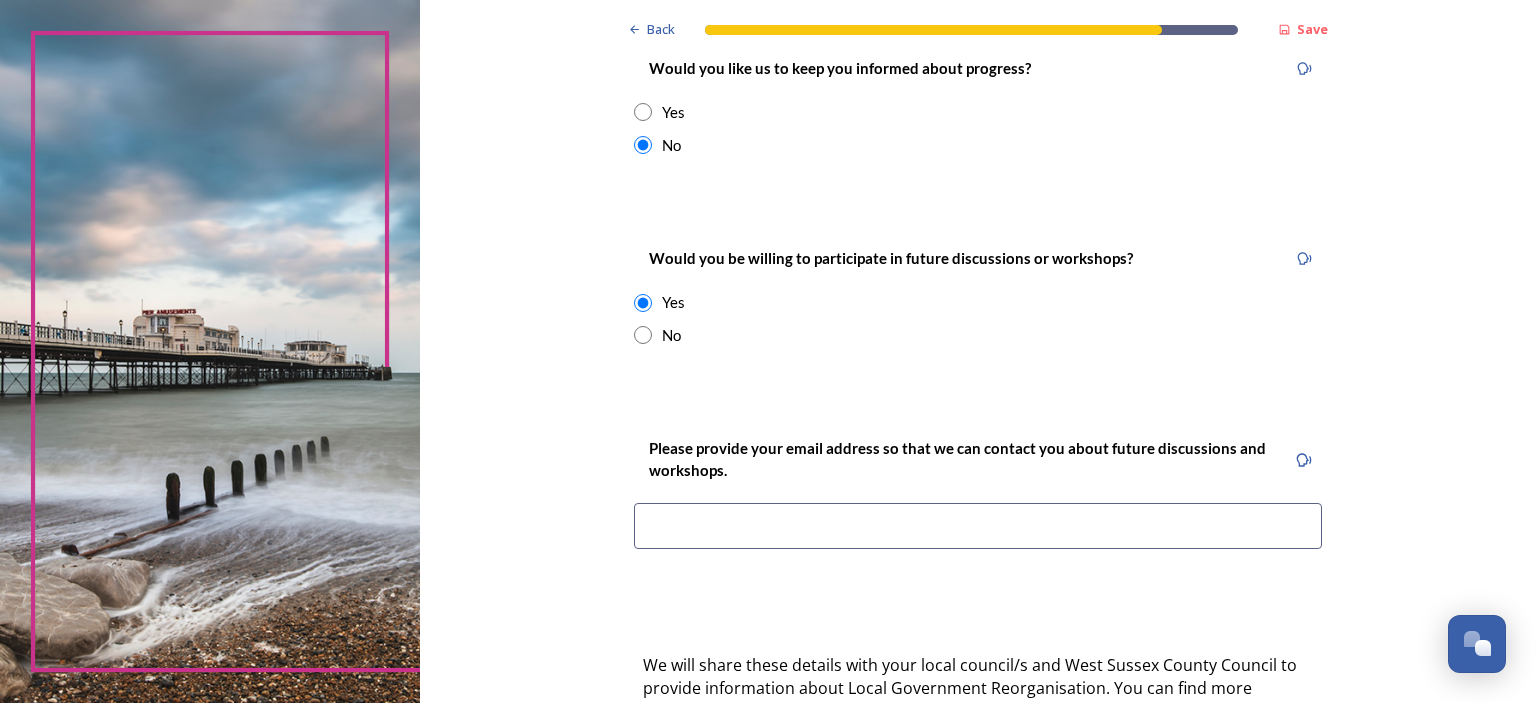 scroll, scrollTop: 428, scrollLeft: 0, axis: vertical 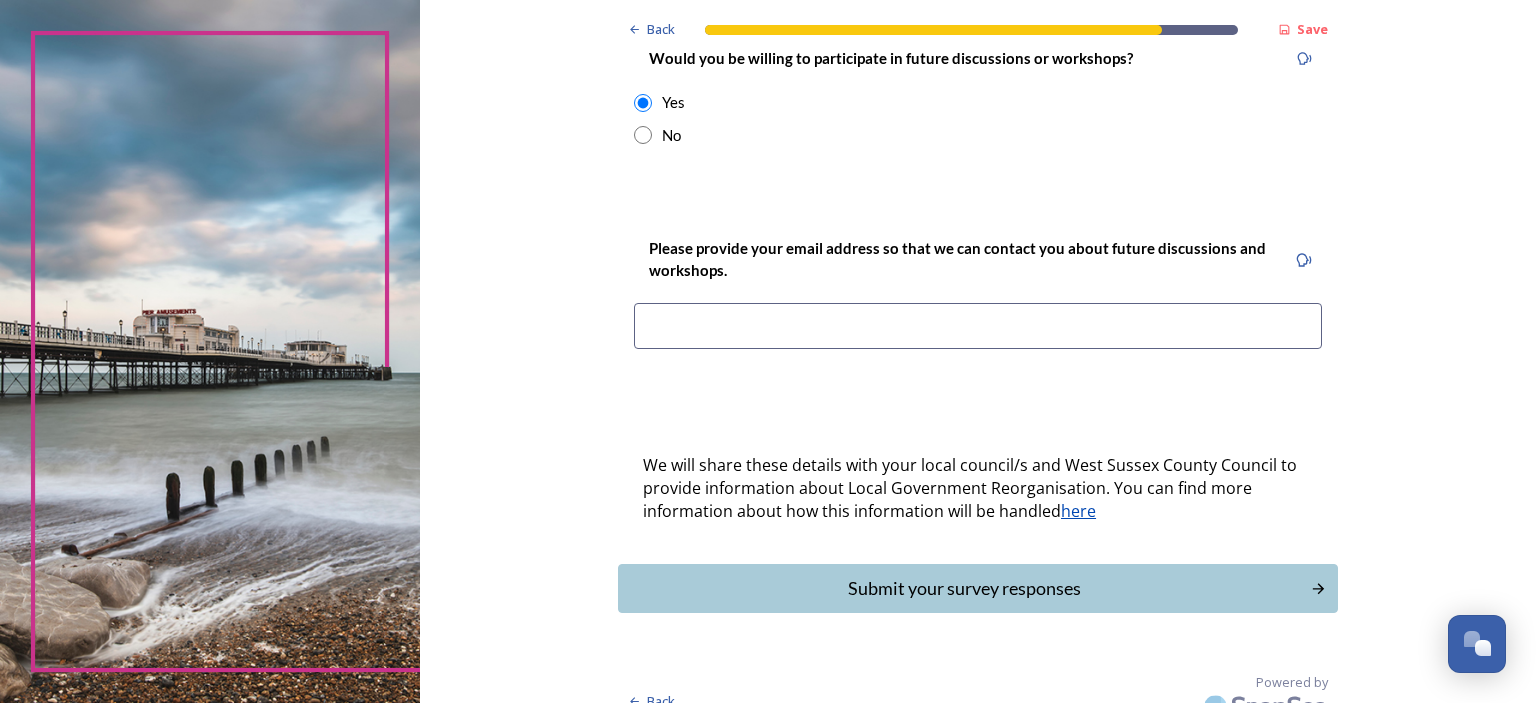 click at bounding box center [978, 326] 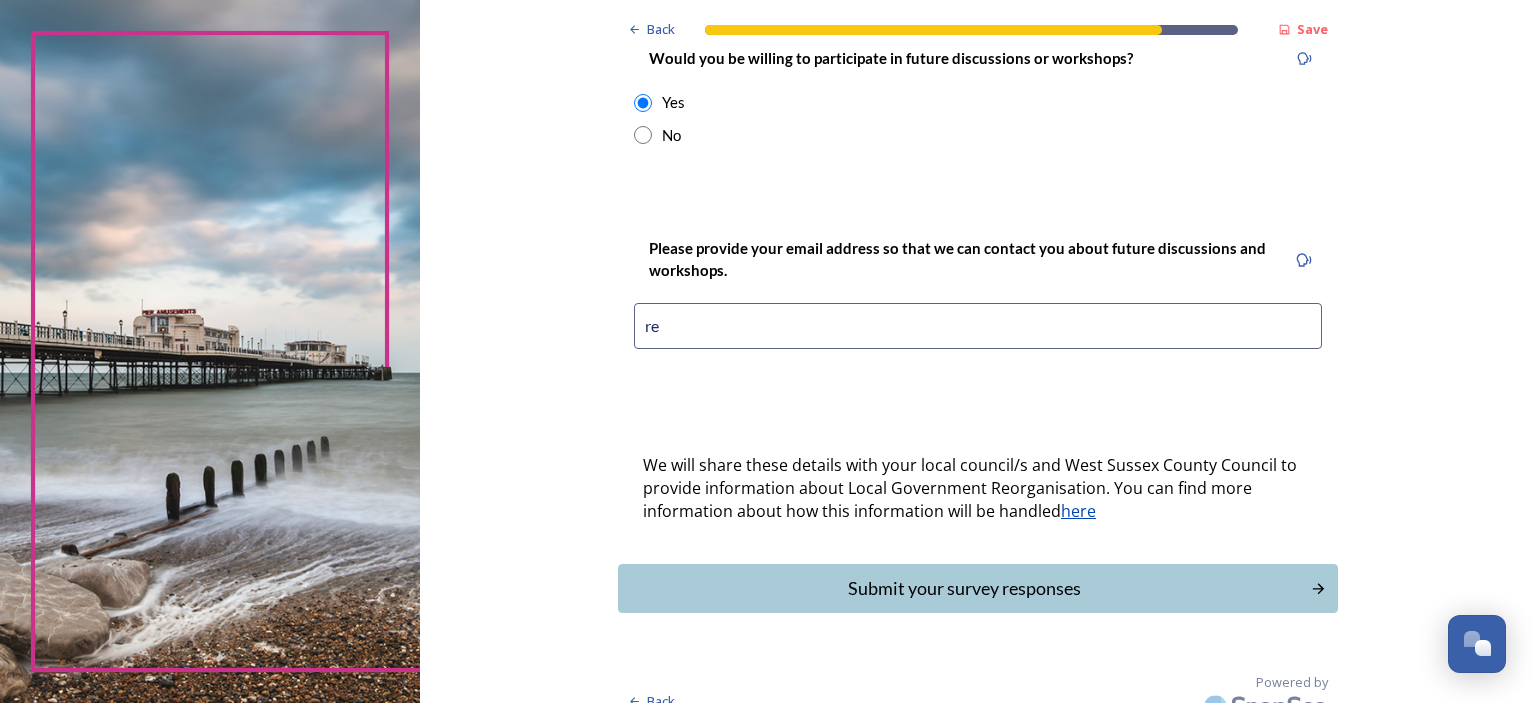 type on "r" 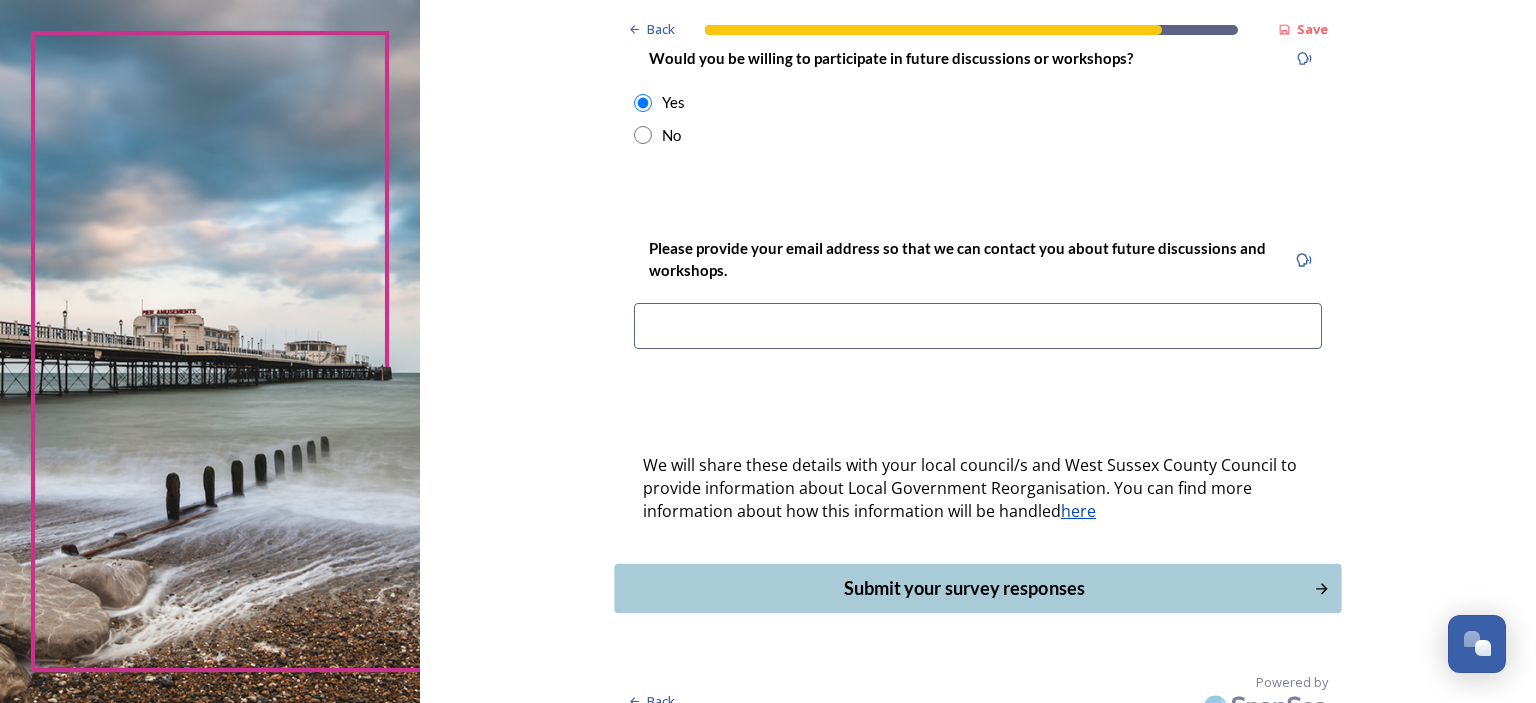 type 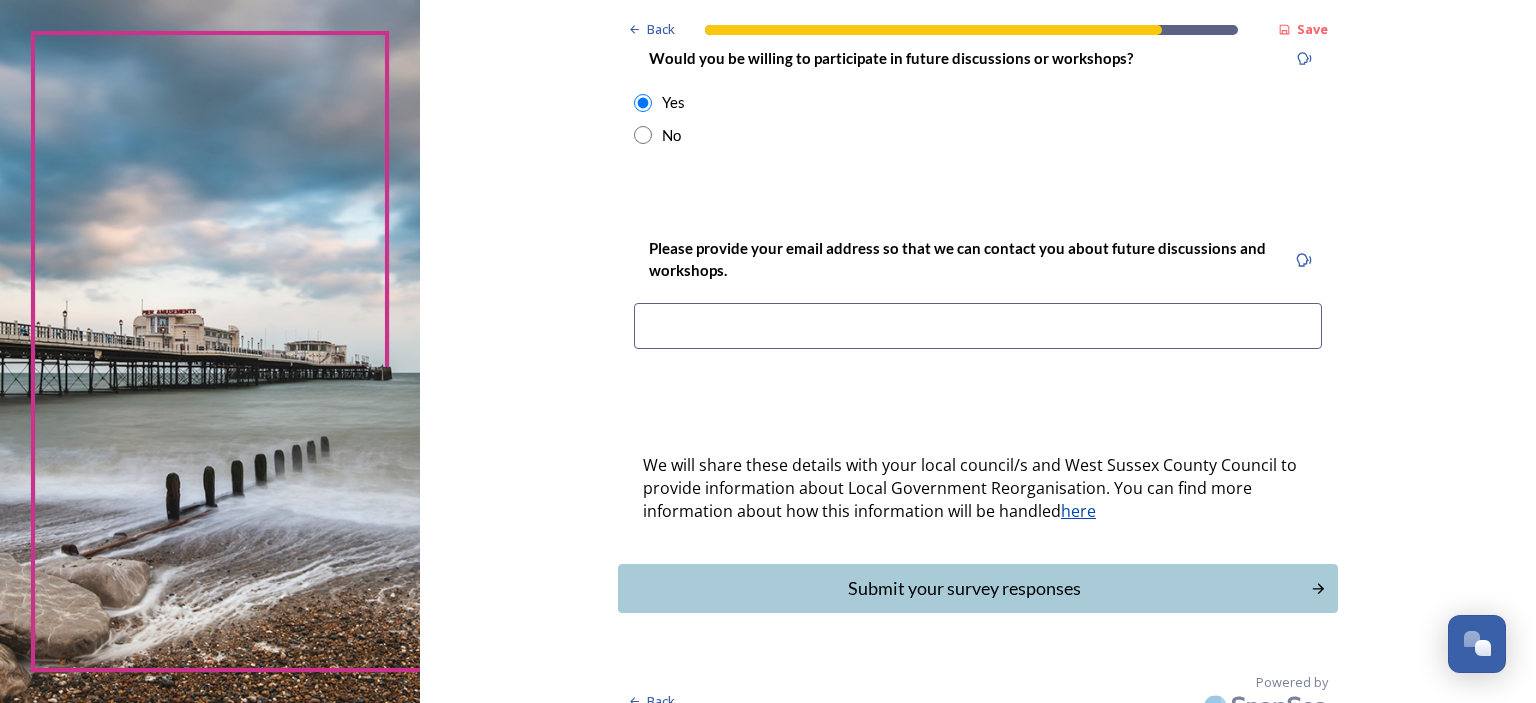 click on "Submit your survey responses" at bounding box center (964, 588) 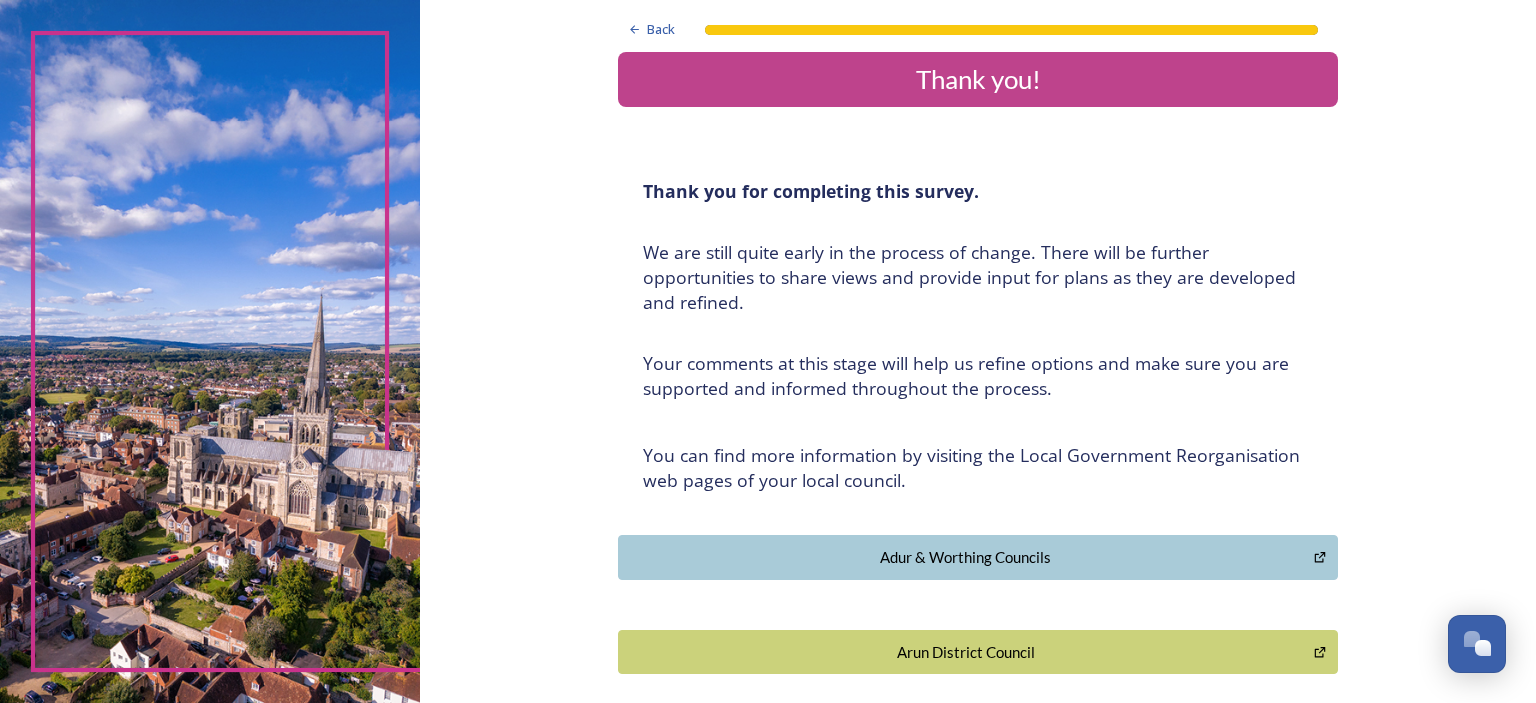scroll, scrollTop: 0, scrollLeft: 0, axis: both 